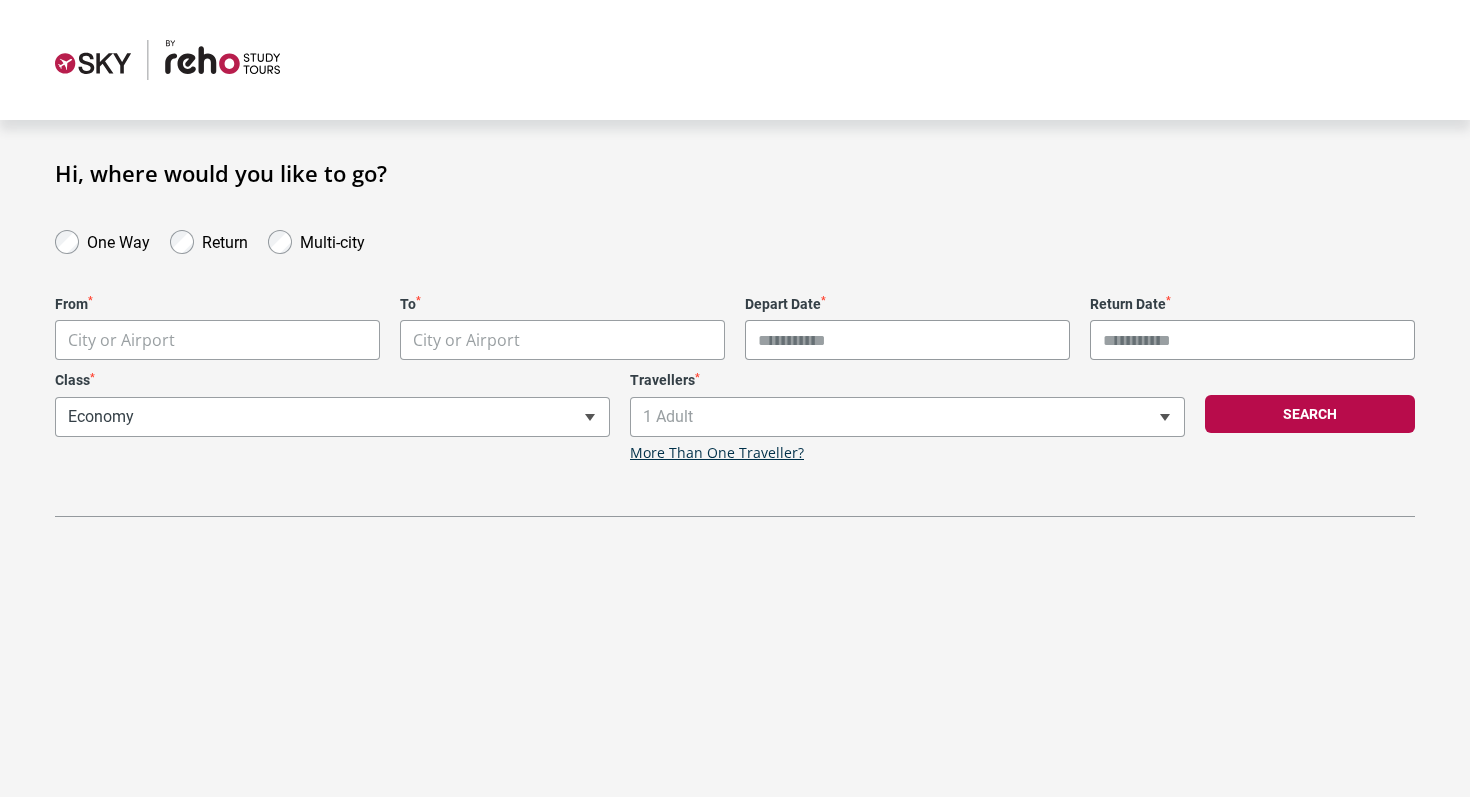 scroll, scrollTop: 0, scrollLeft: 0, axis: both 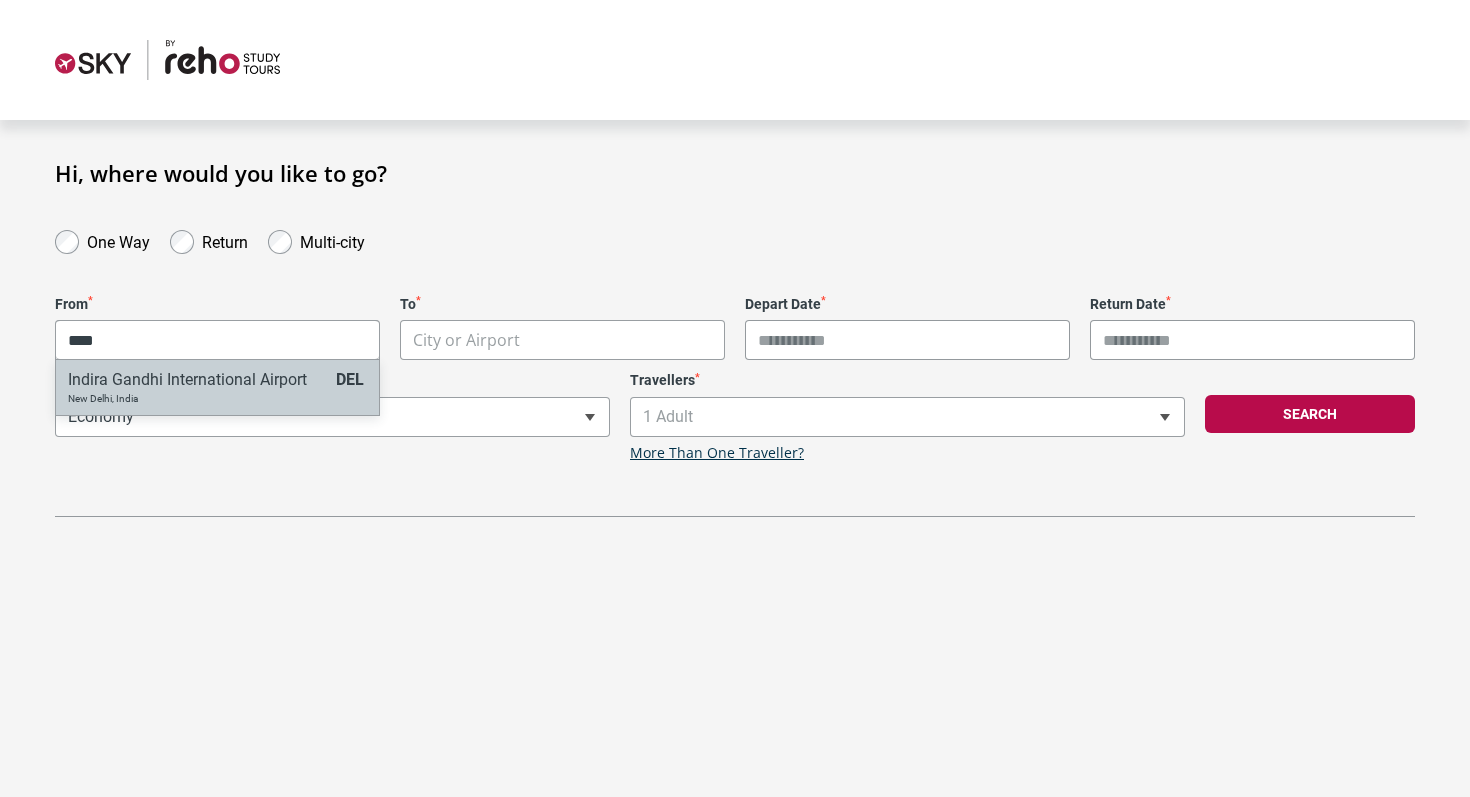 type on "****" 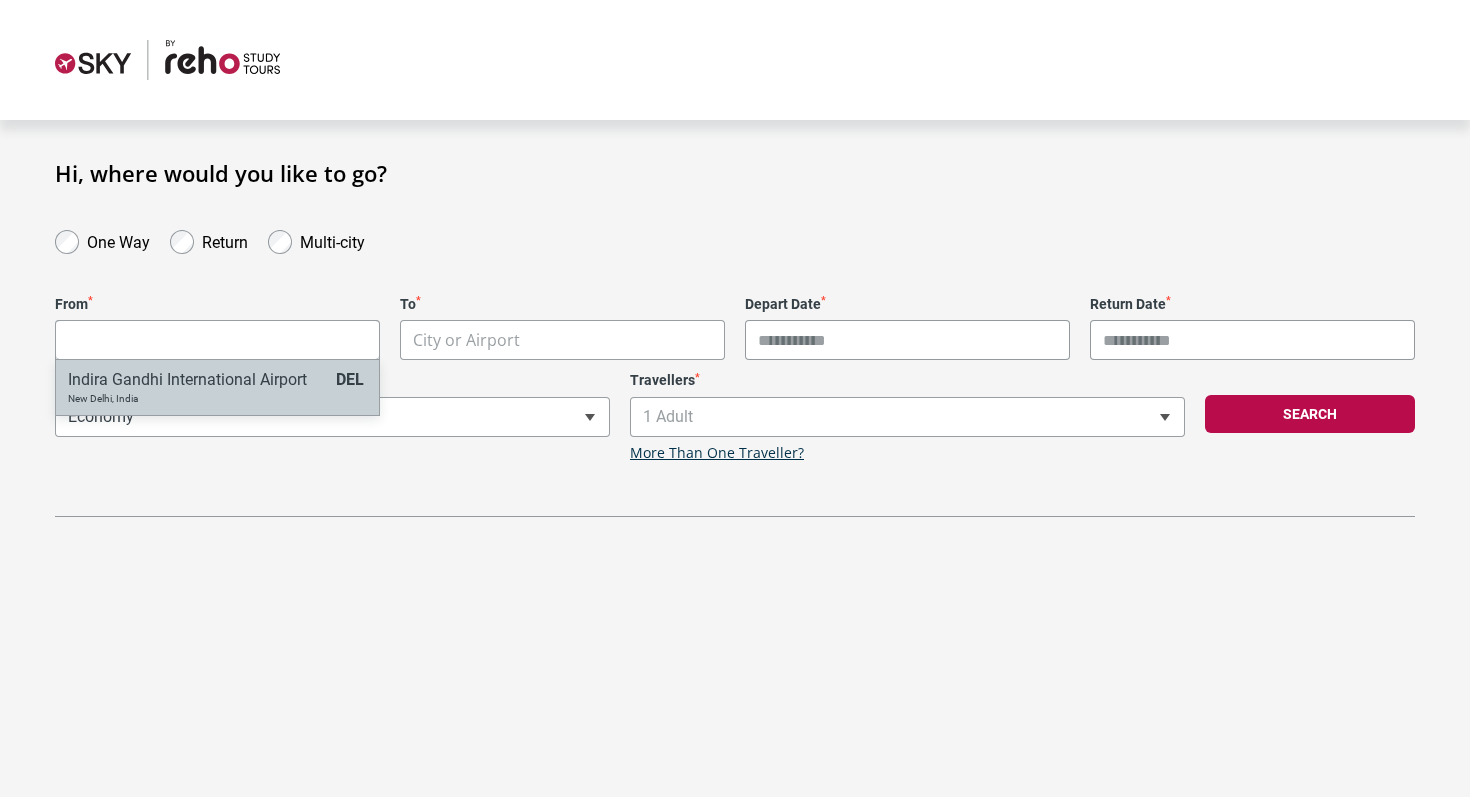 select on "DELA" 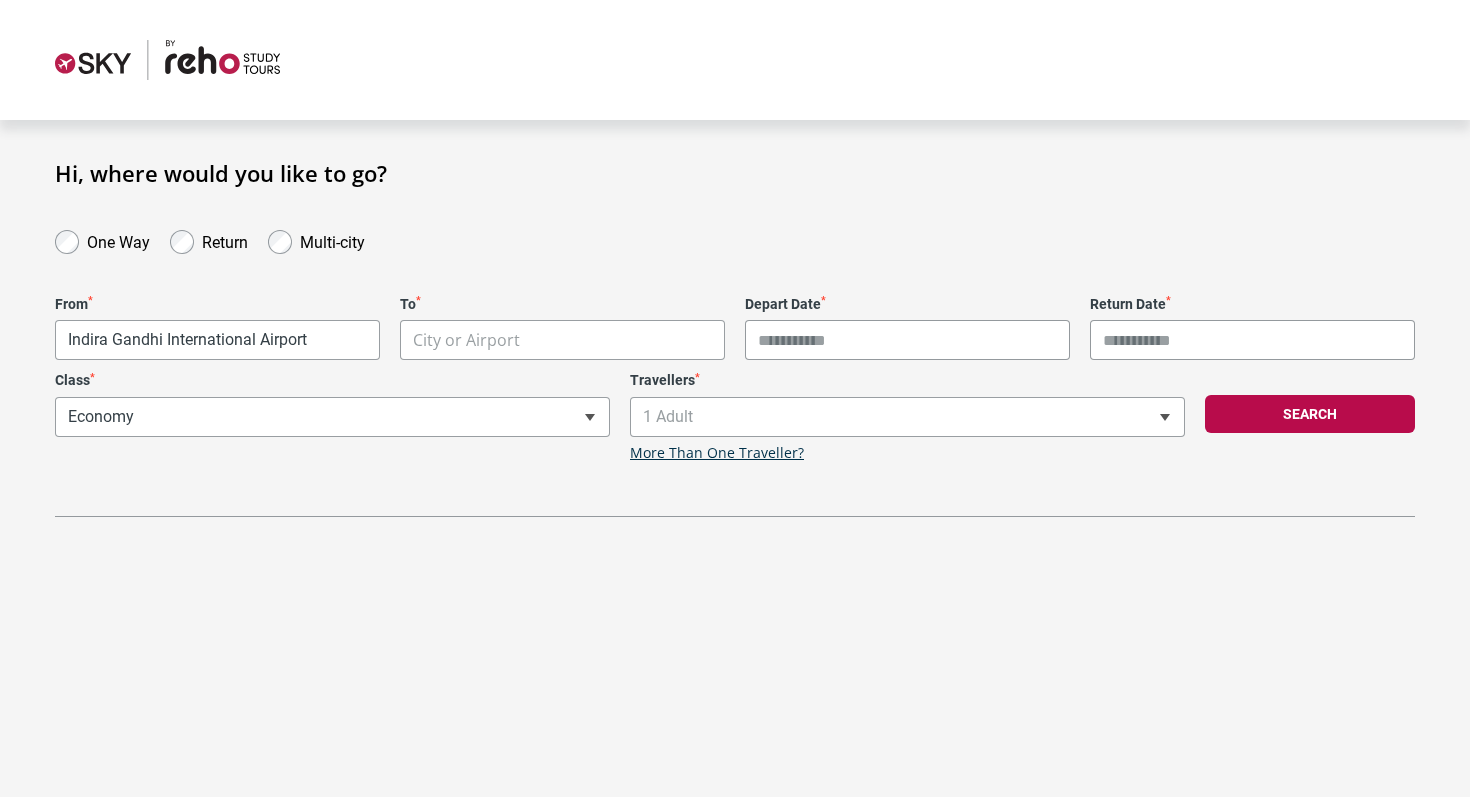 click on "**********" at bounding box center (735, 398) 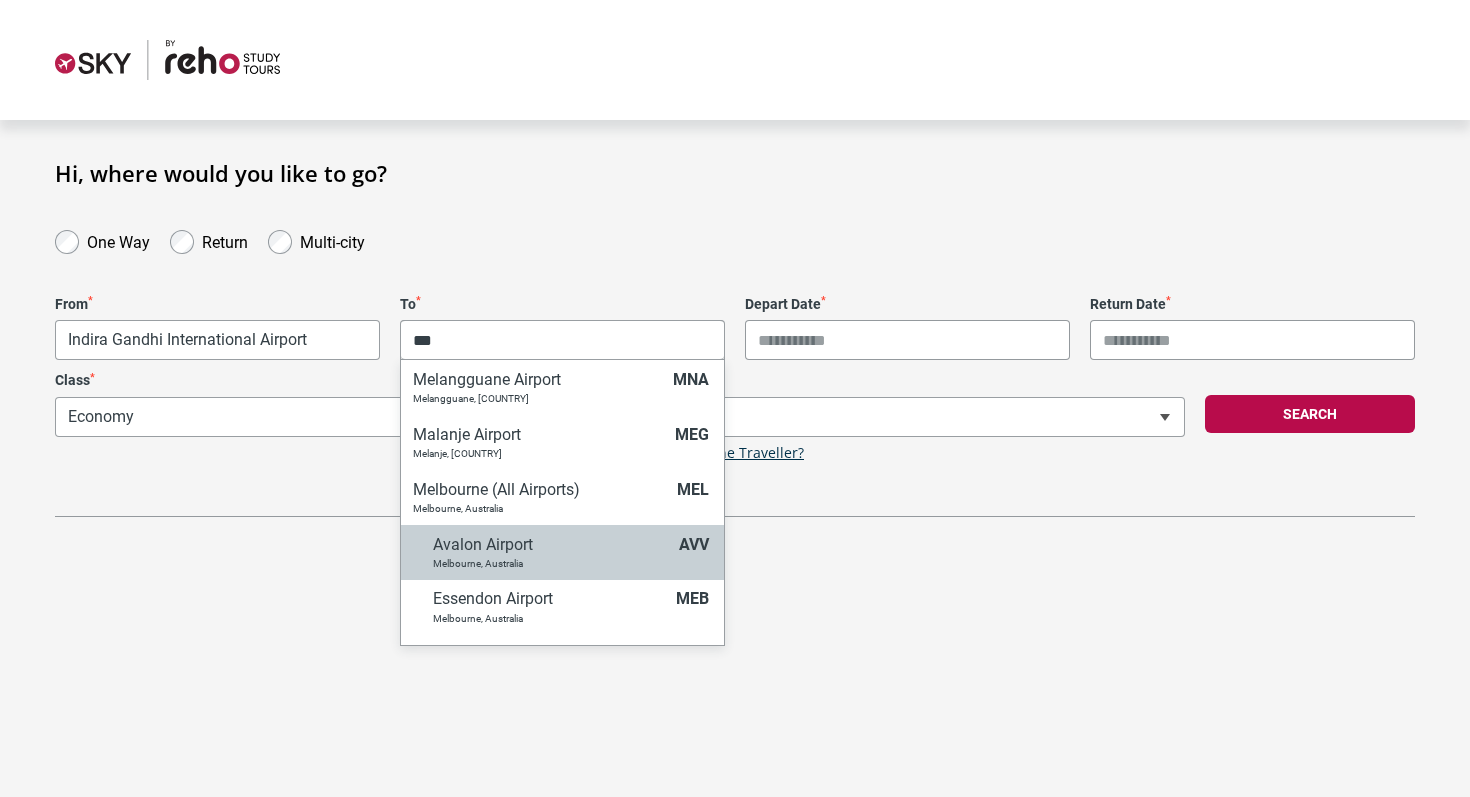 scroll, scrollTop: 53, scrollLeft: 0, axis: vertical 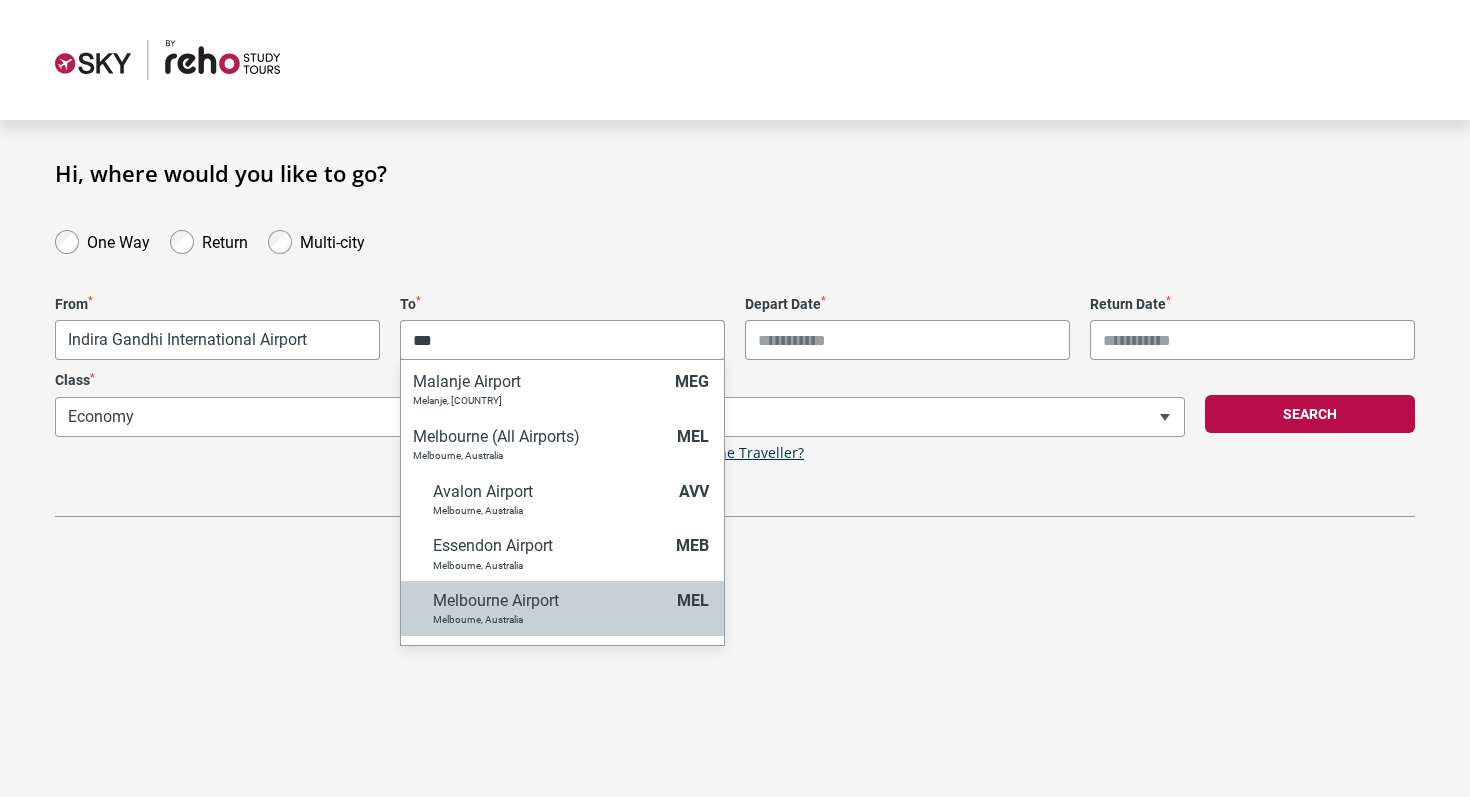 type on "***" 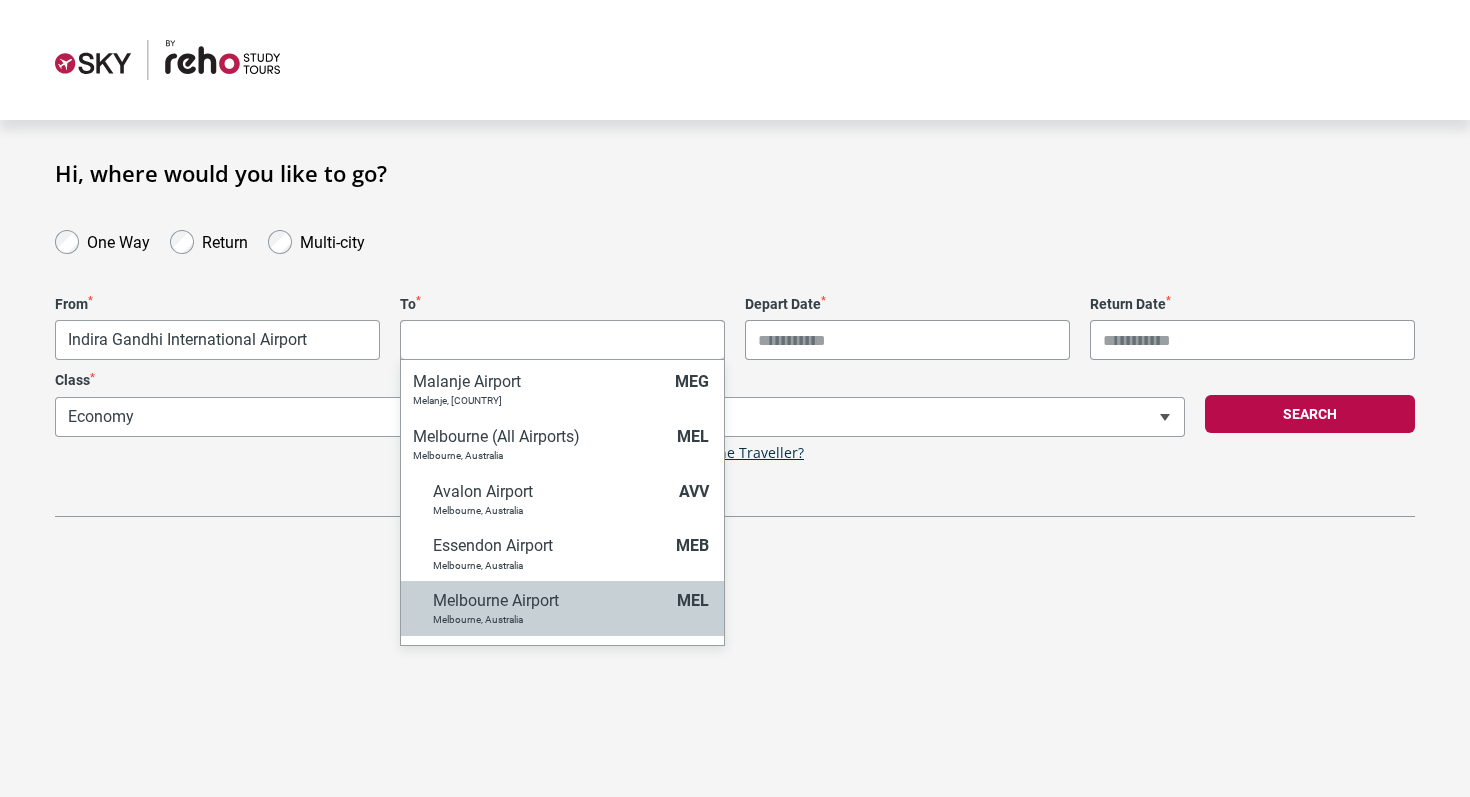 select on "MELA" 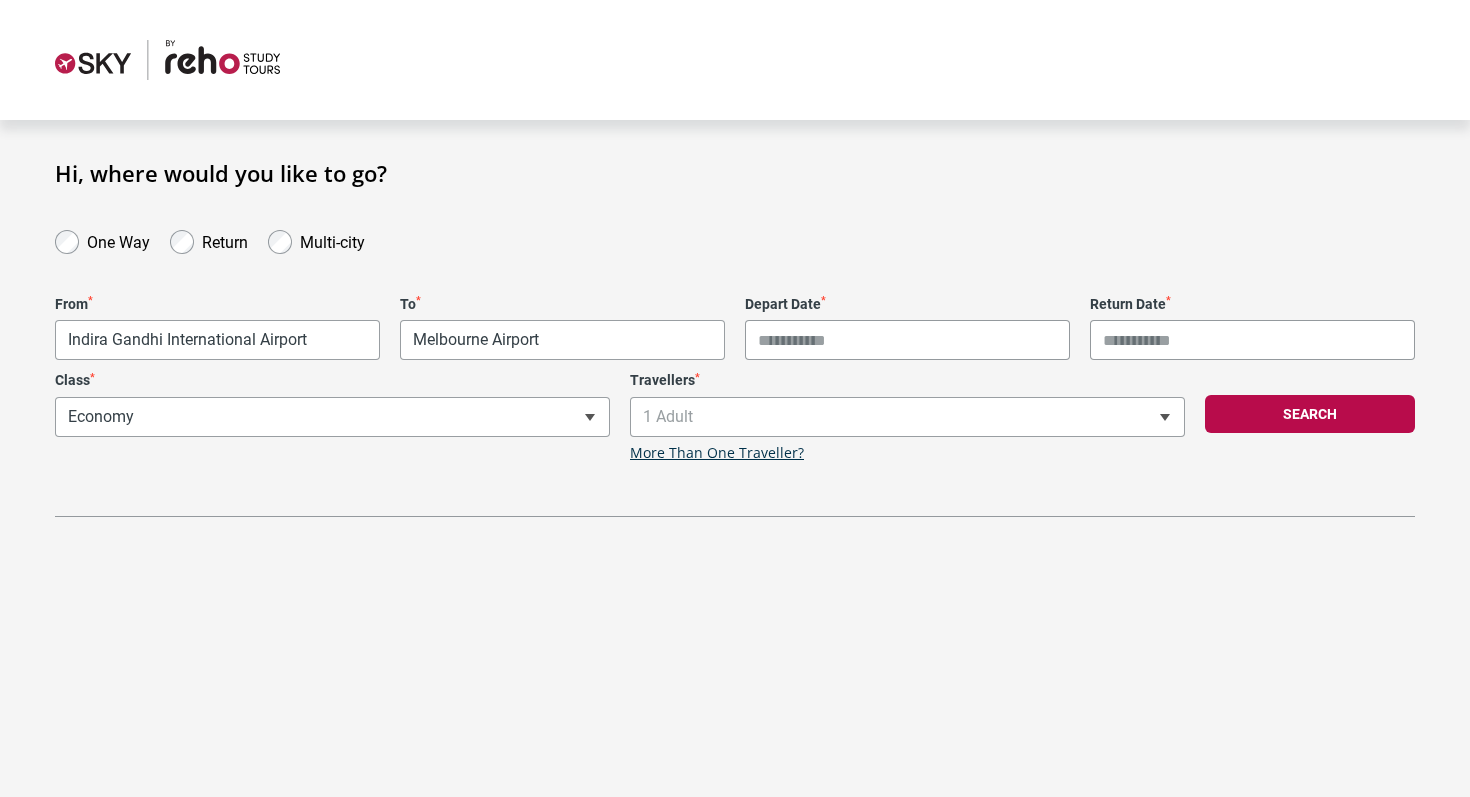 click on "**********" at bounding box center (735, 398) 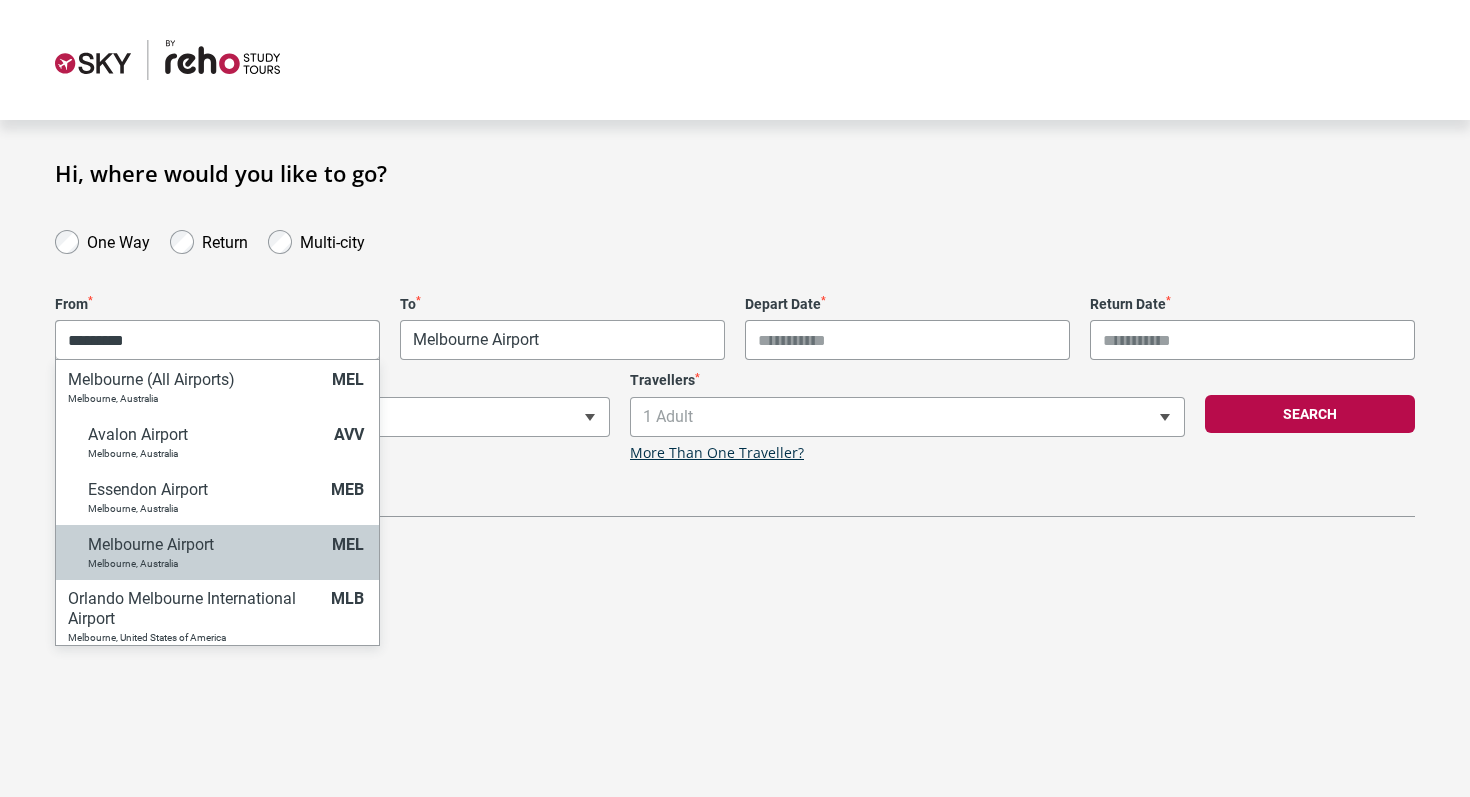 type on "*********" 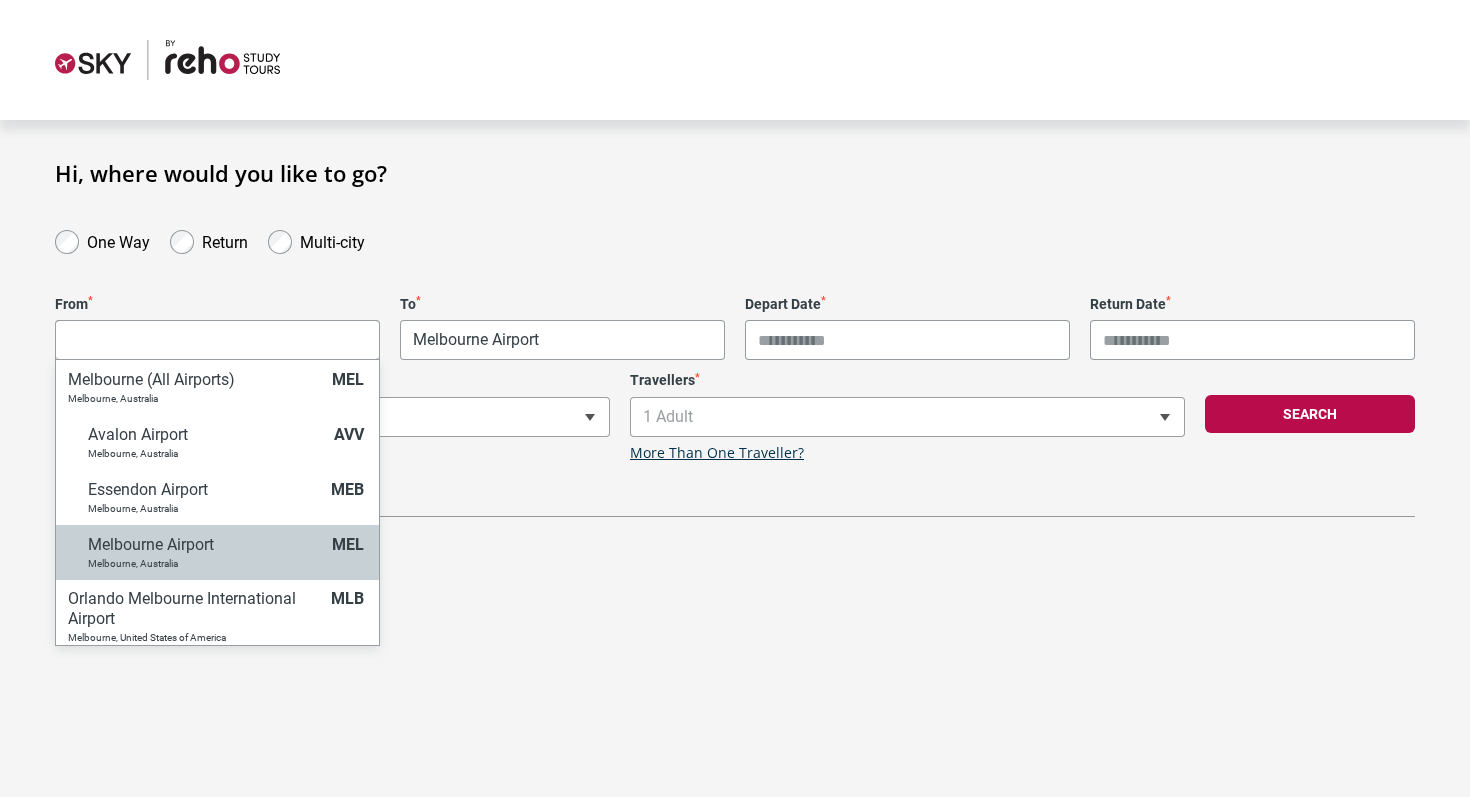 select on "MELA" 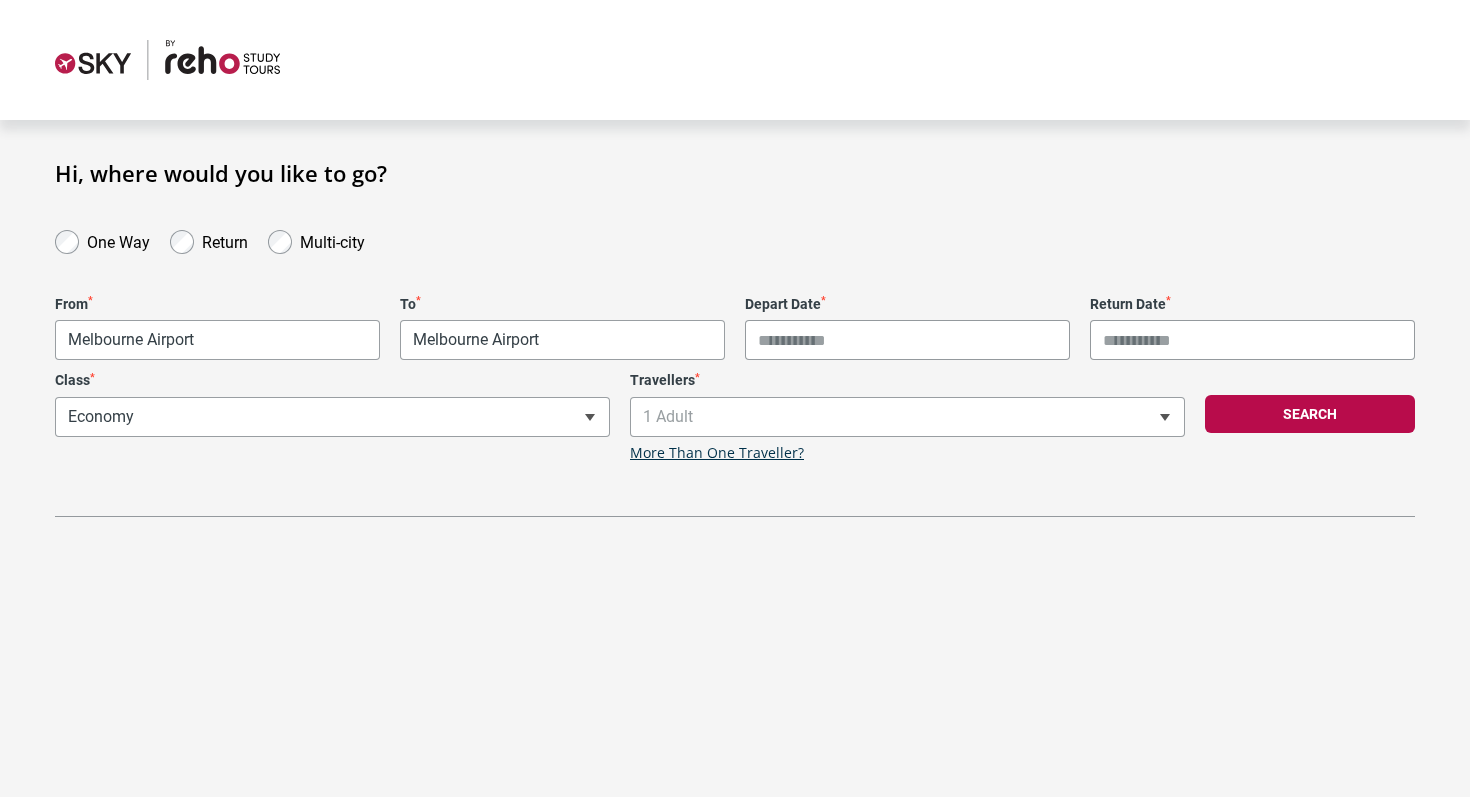 click on "**********" at bounding box center (735, 398) 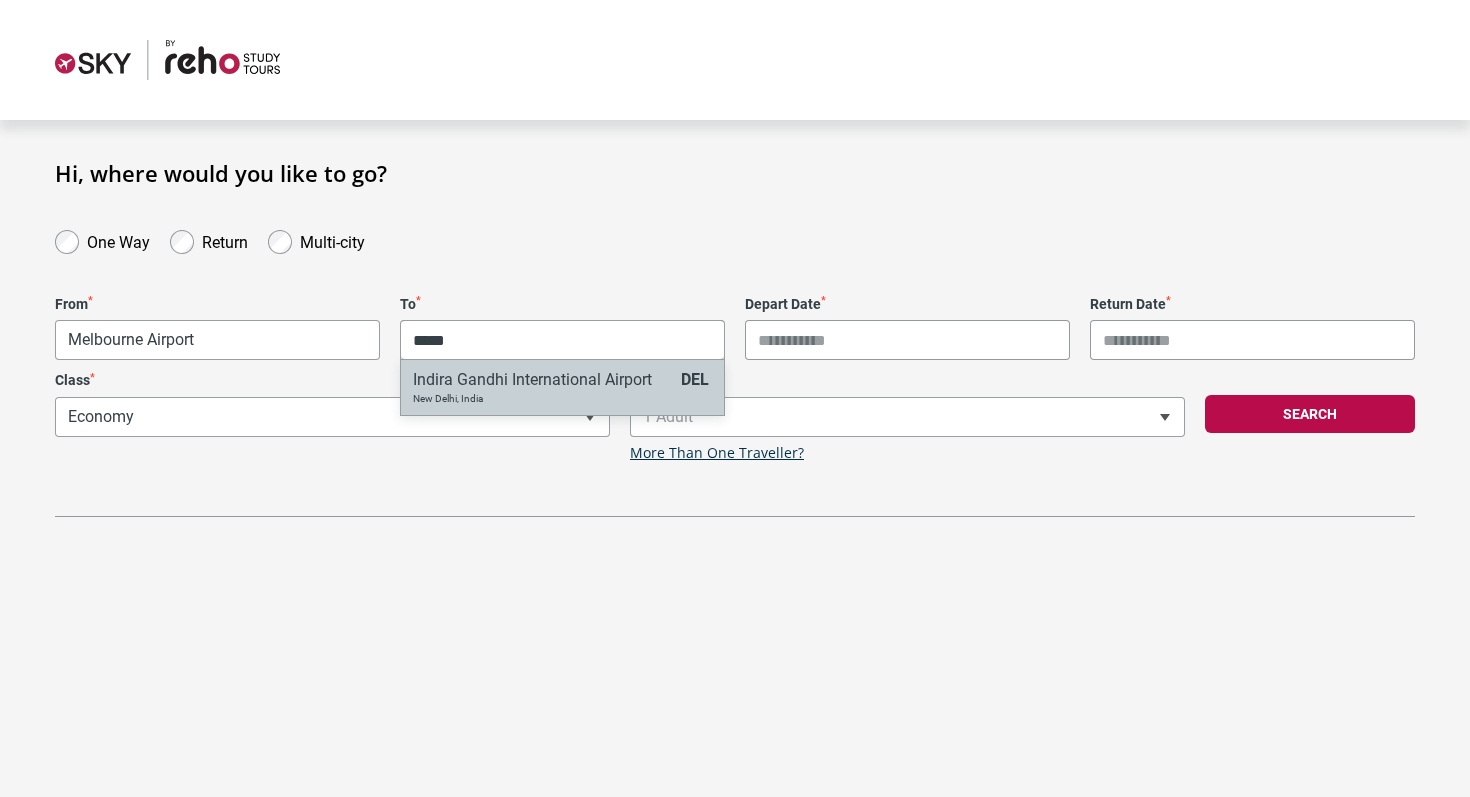 type on "*****" 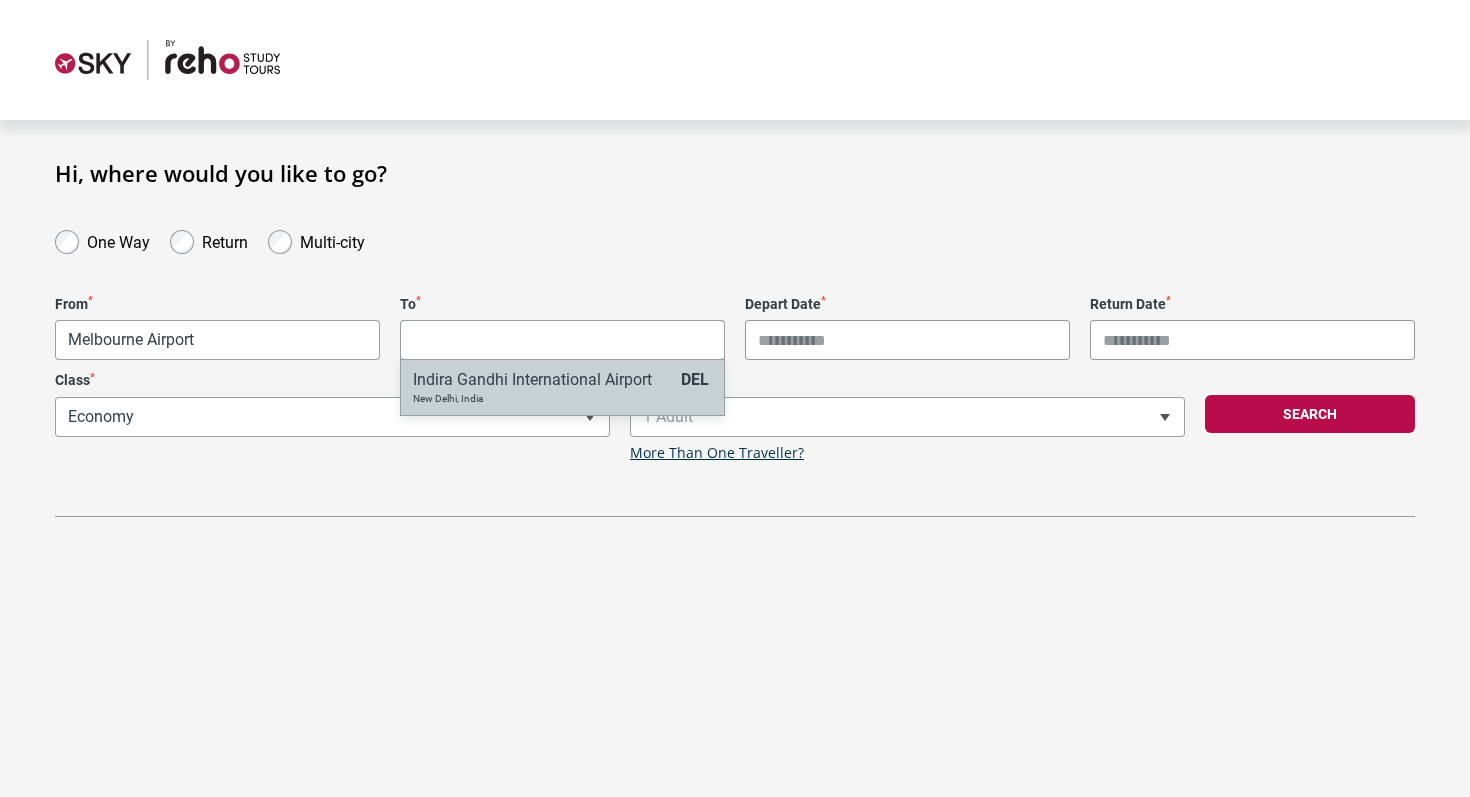 select on "DELA" 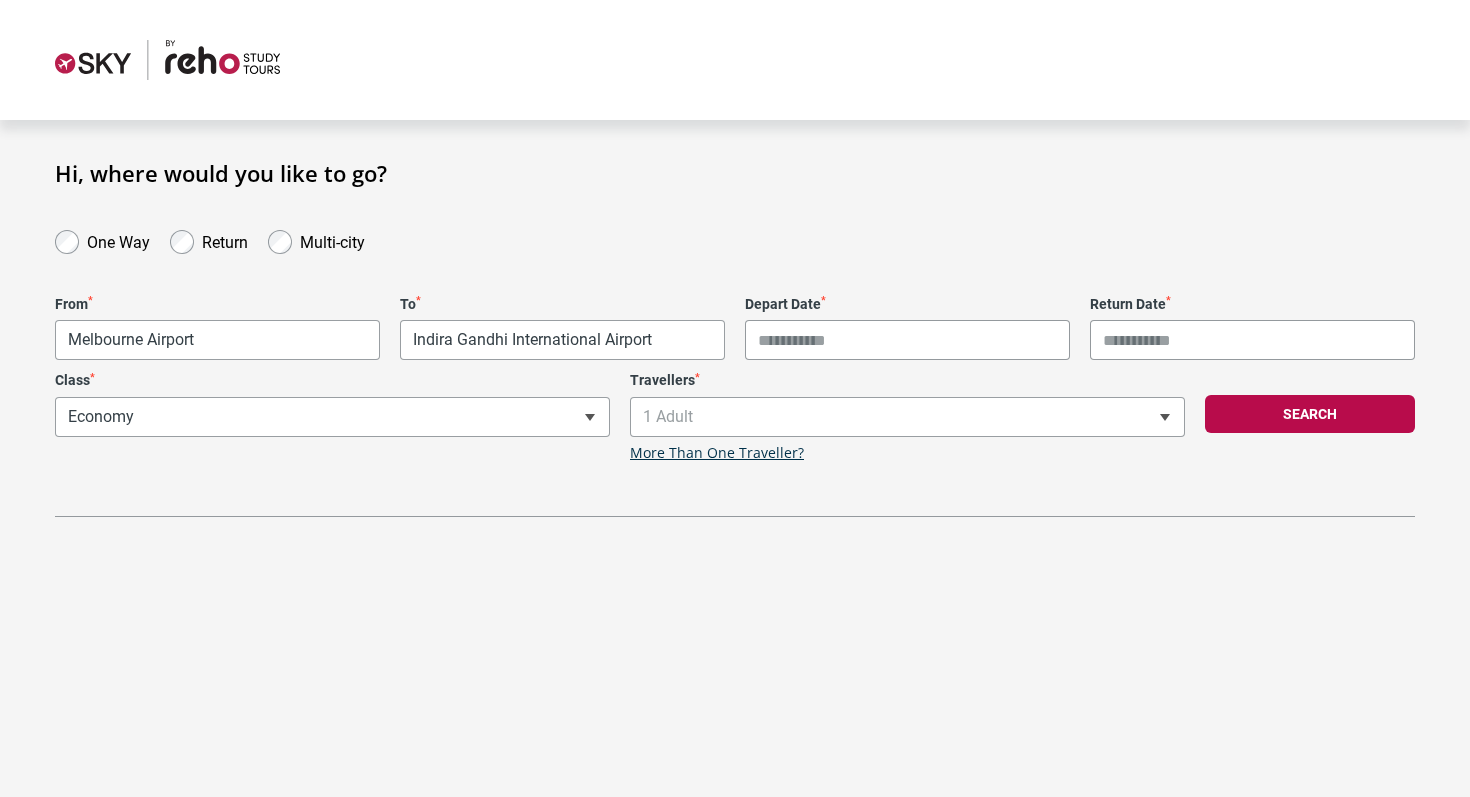 click on "Depart Date  *" at bounding box center [907, 340] 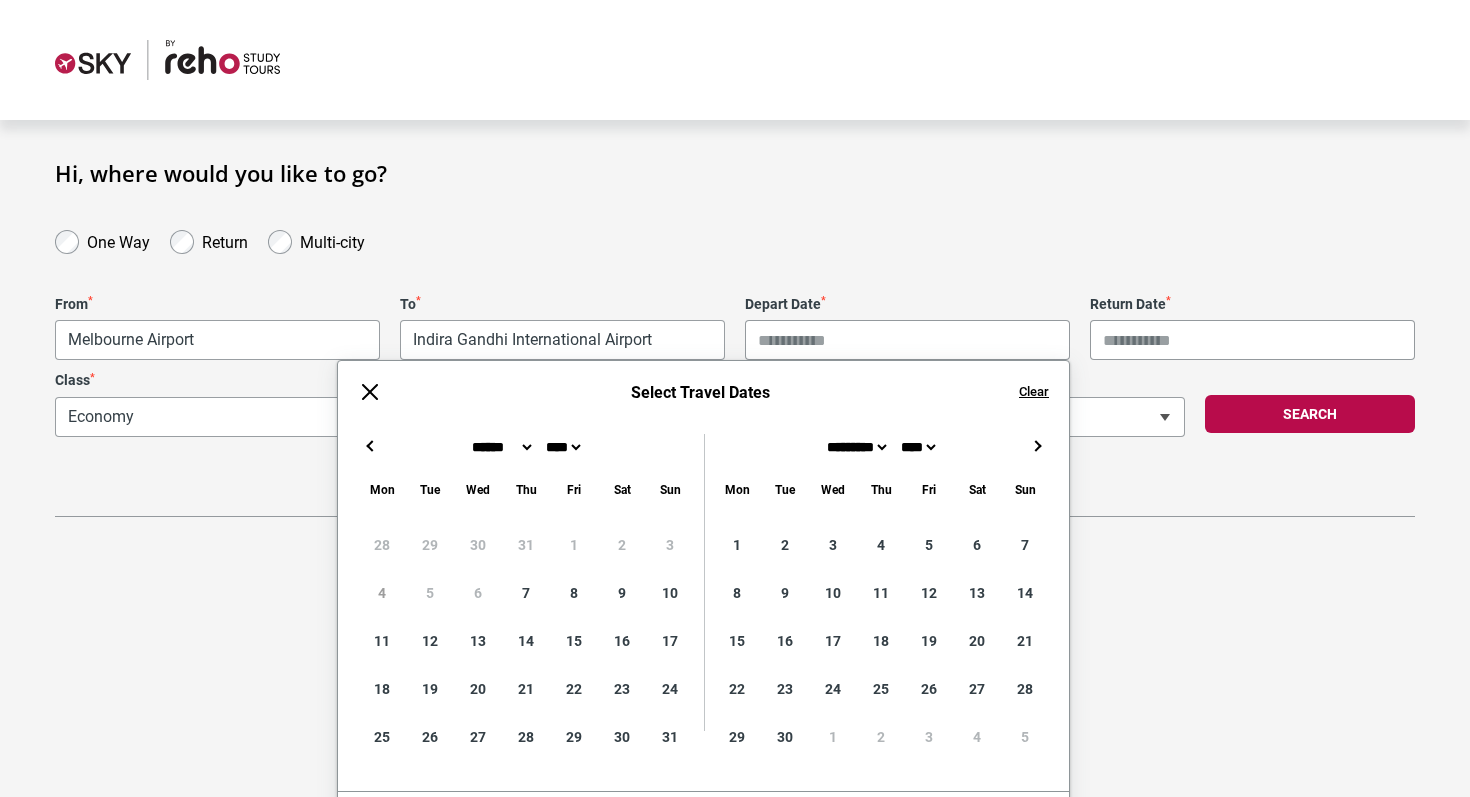 scroll, scrollTop: 72, scrollLeft: 0, axis: vertical 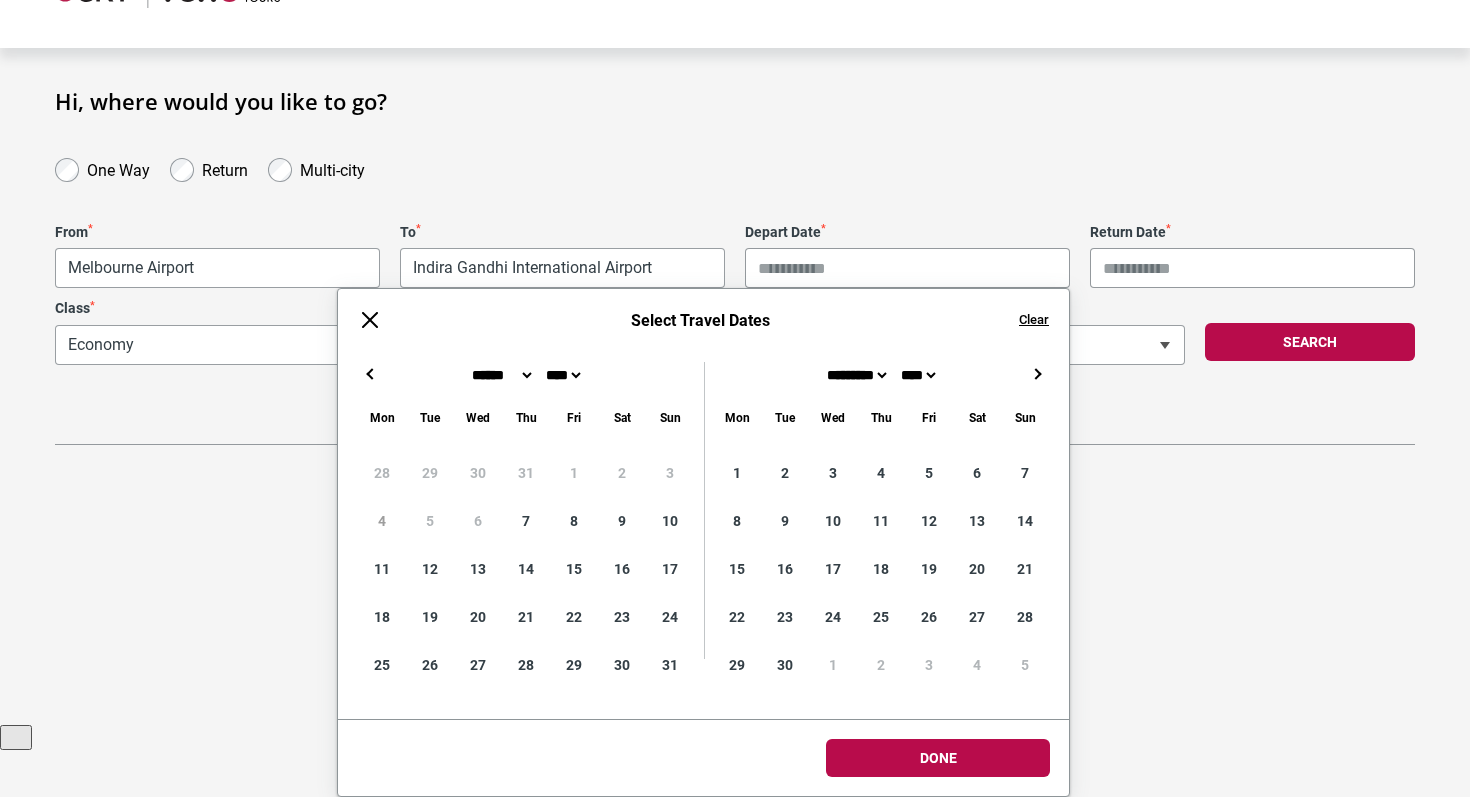 click on "→" at bounding box center (1037, 374) 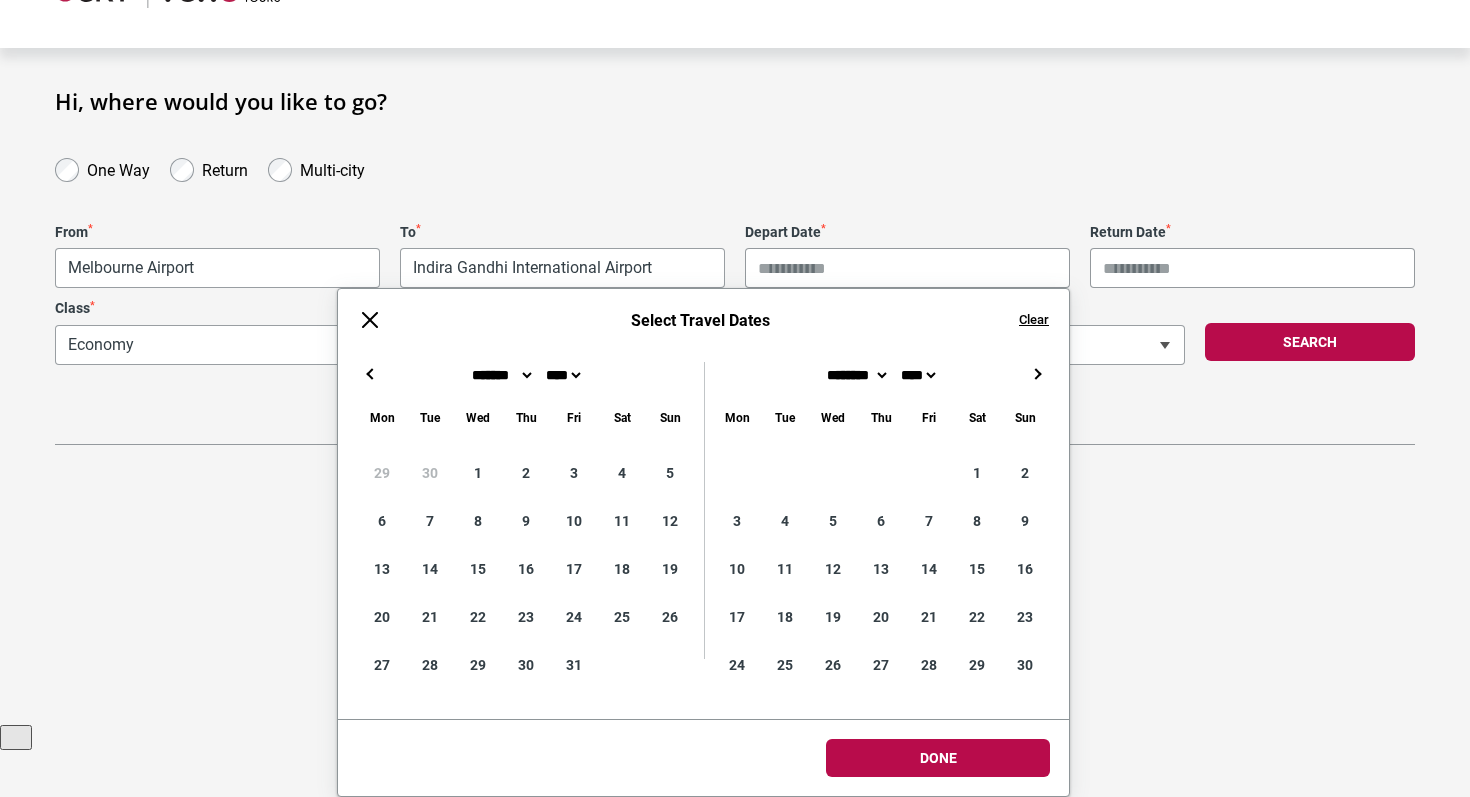 click on "→" at bounding box center (1037, 374) 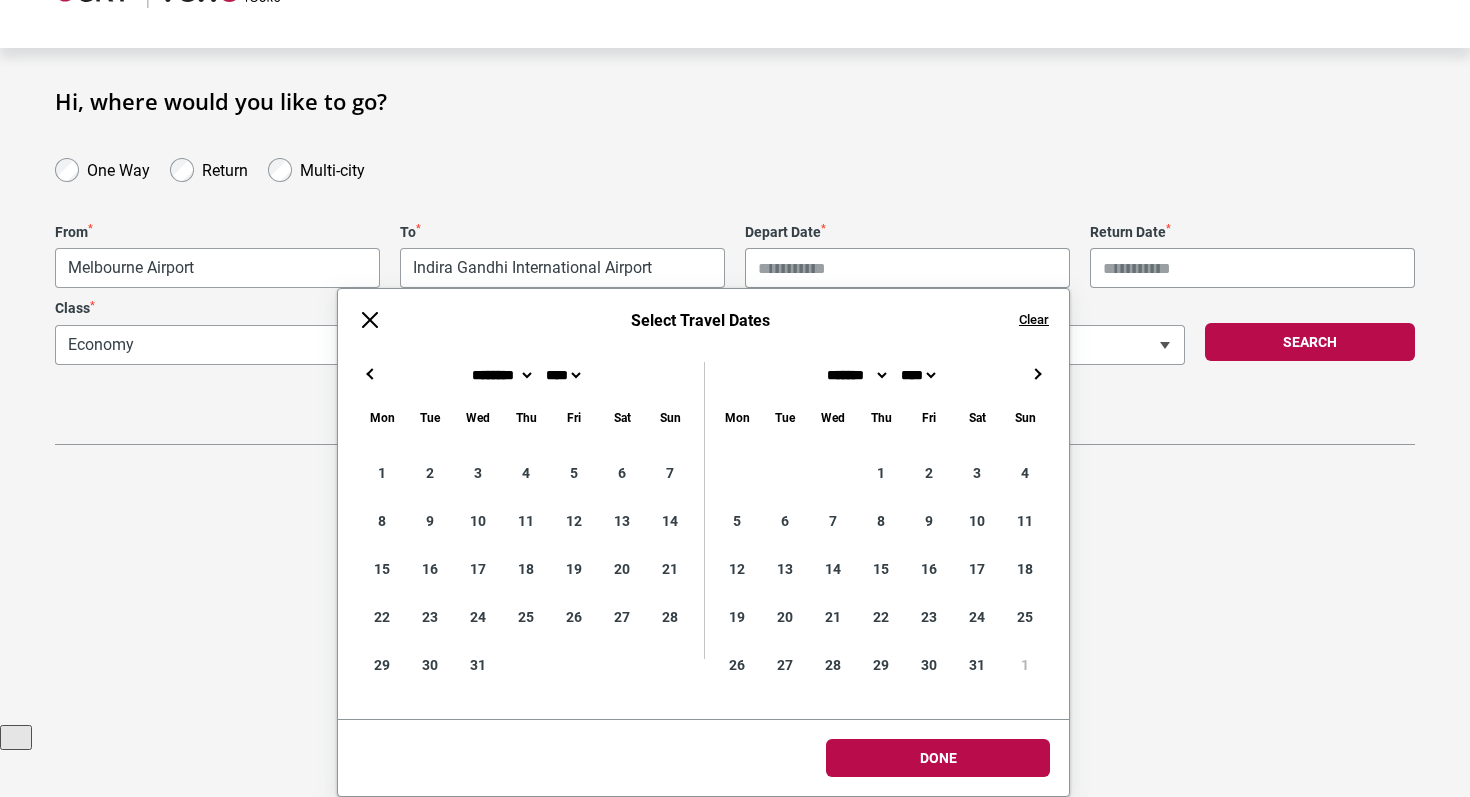 click on "→" at bounding box center (1037, 374) 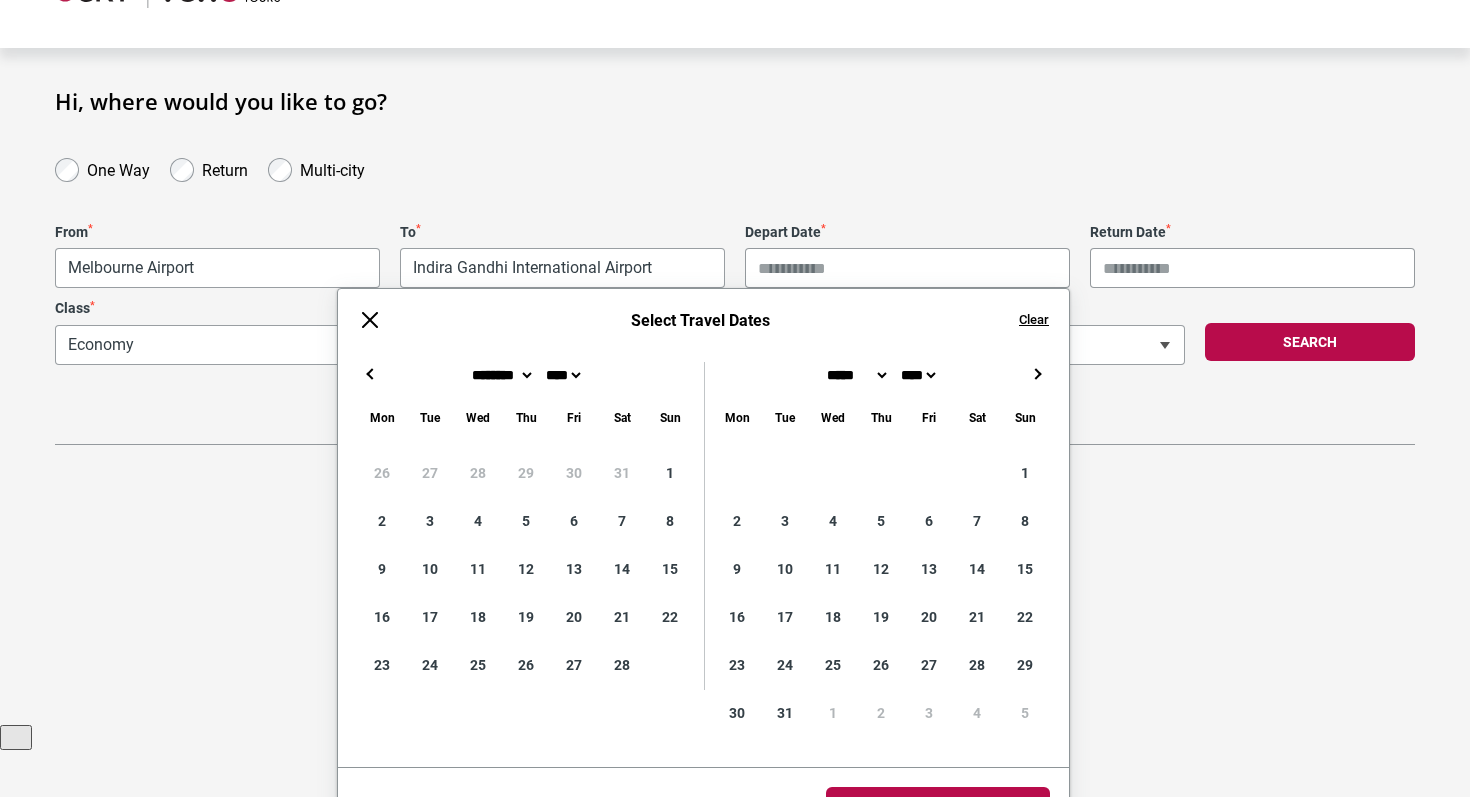 click on "←" at bounding box center (370, 374) 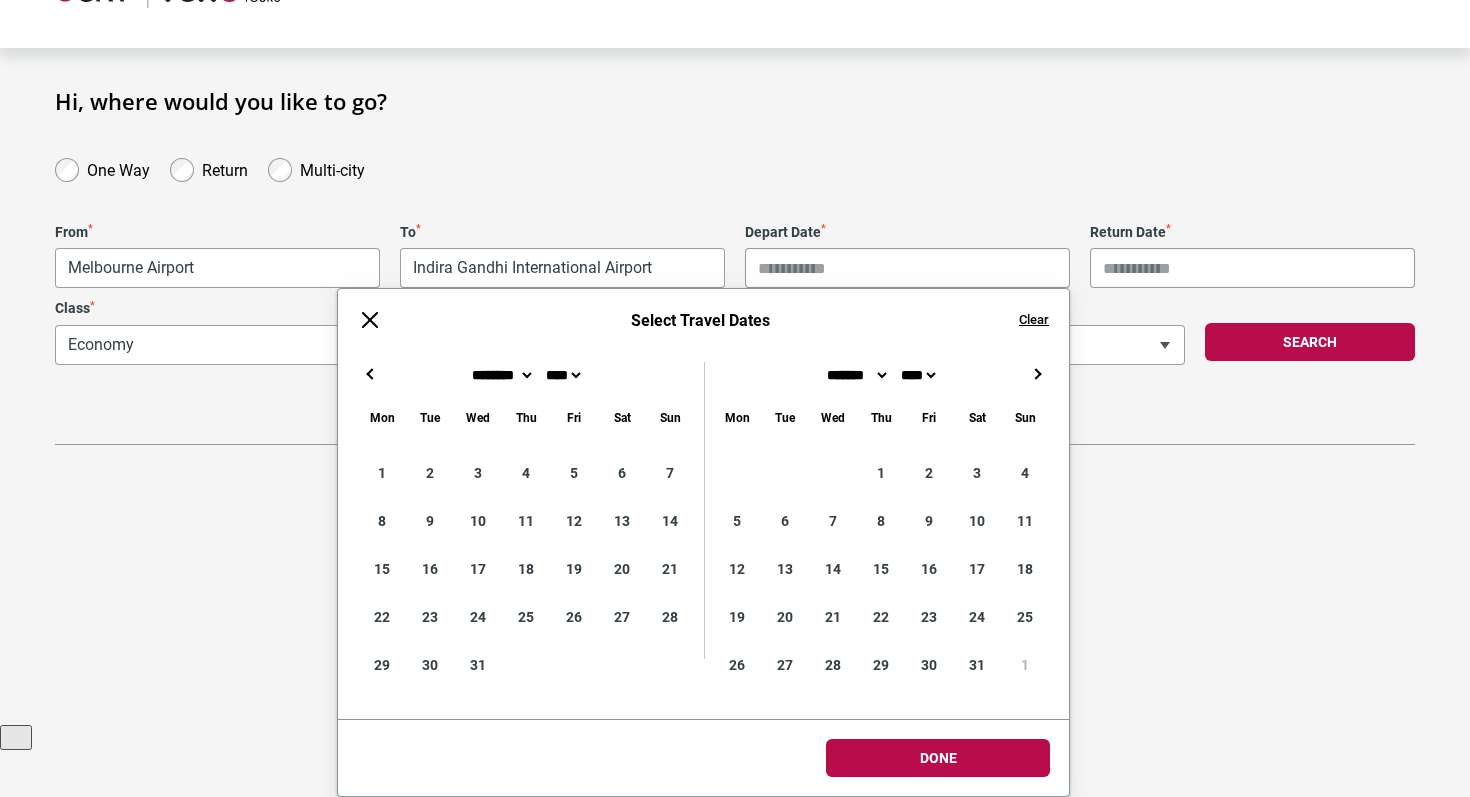 type on "**********" 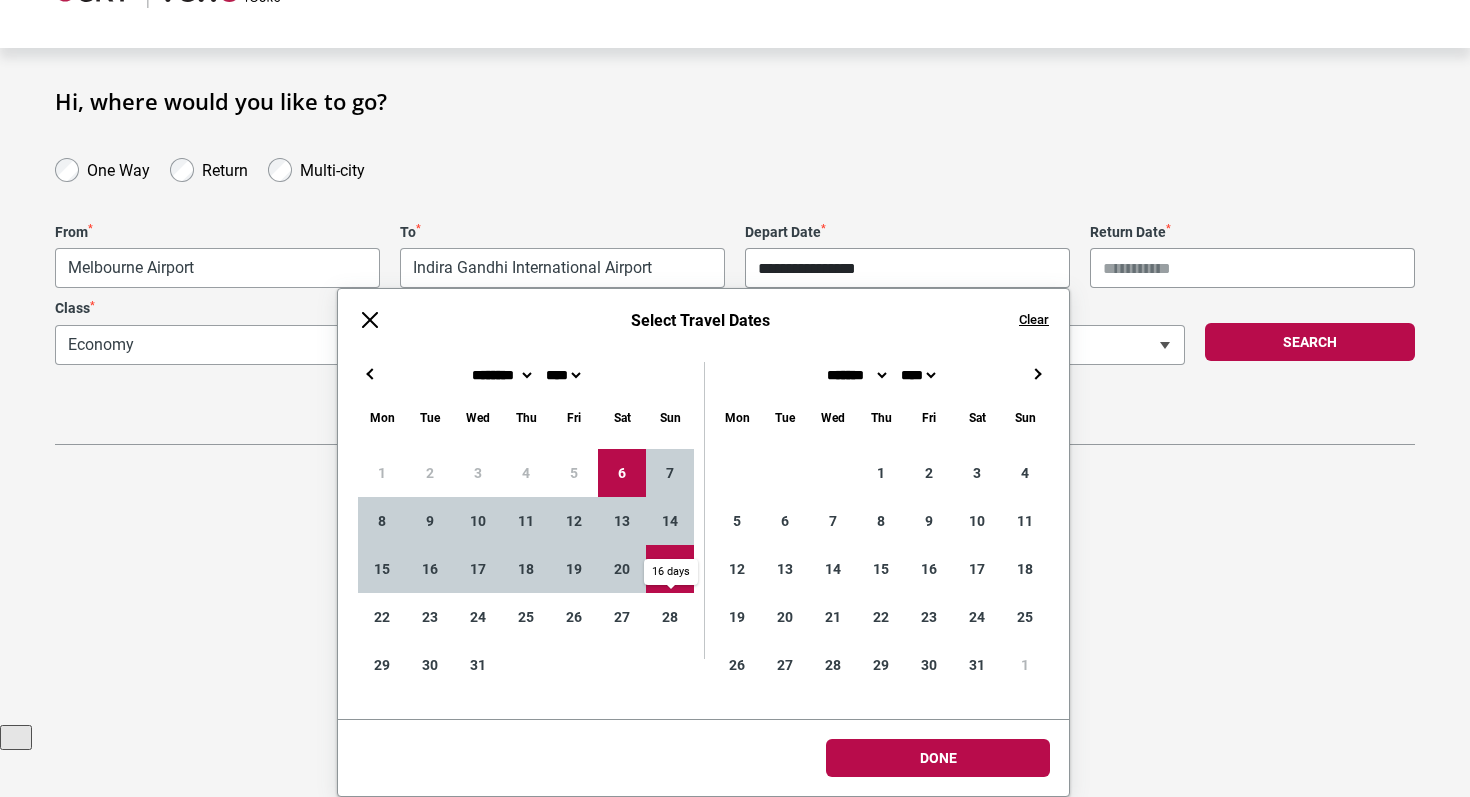 type on "**********" 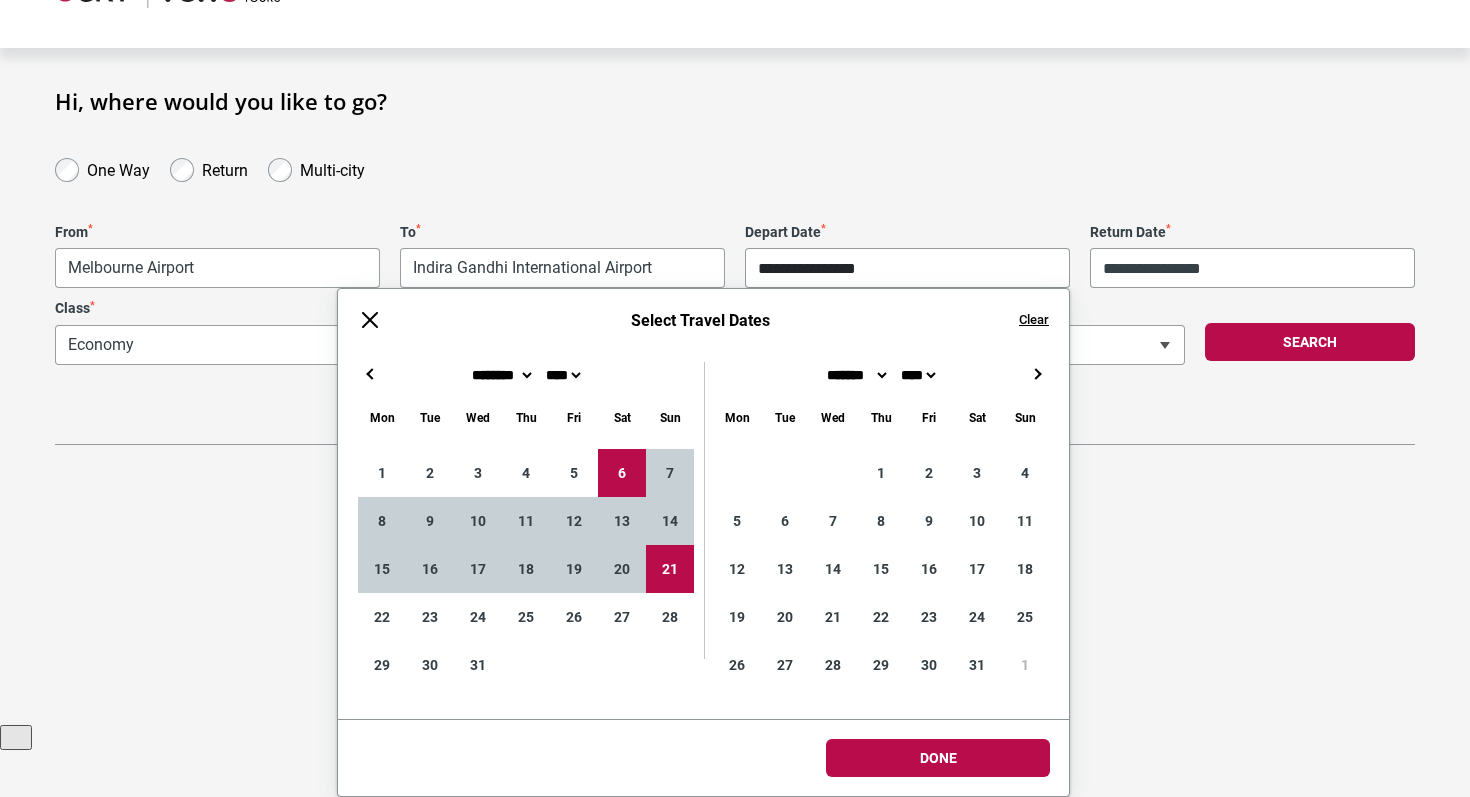 click on "**********" at bounding box center [735, 326] 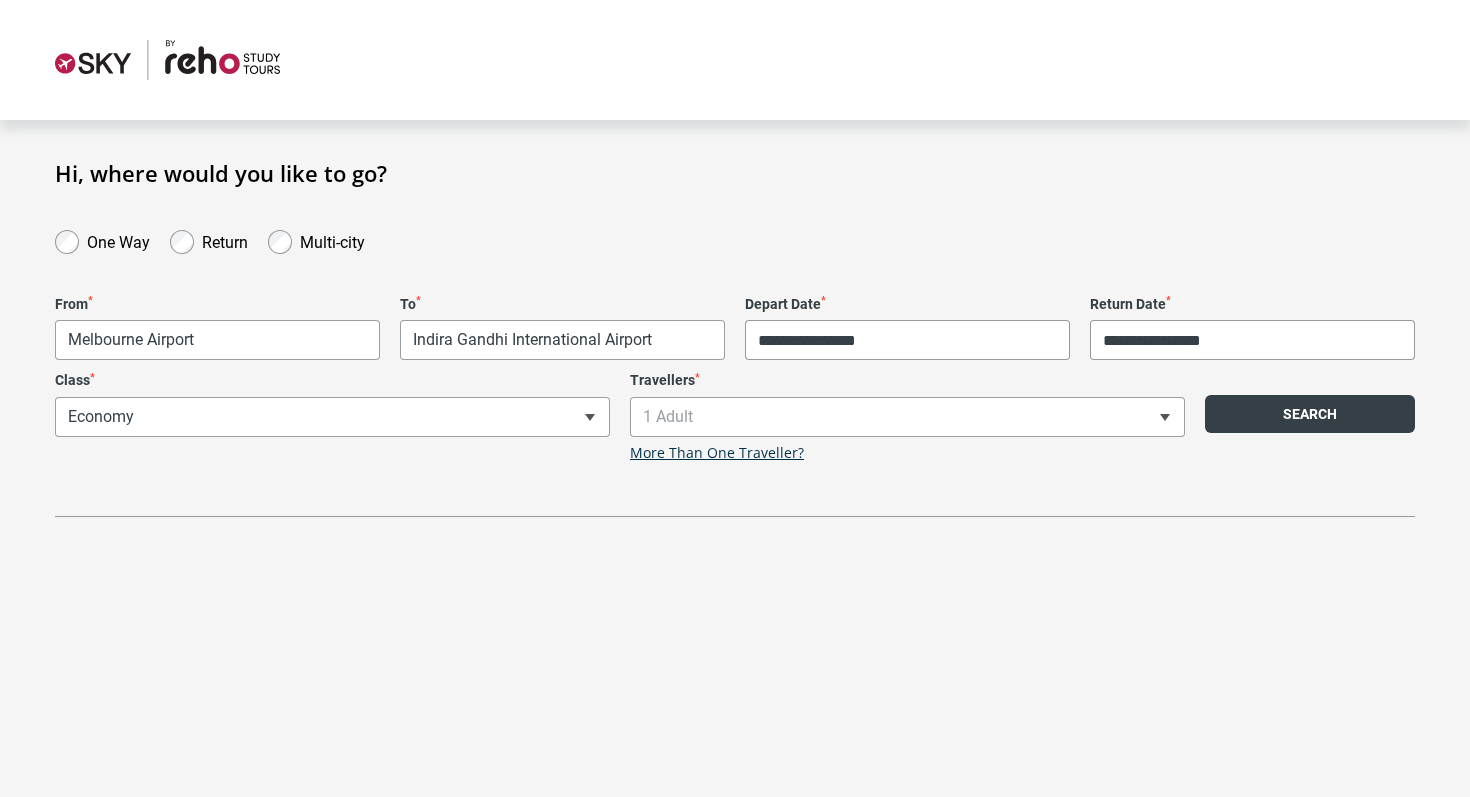 click on "Search" at bounding box center (1310, 414) 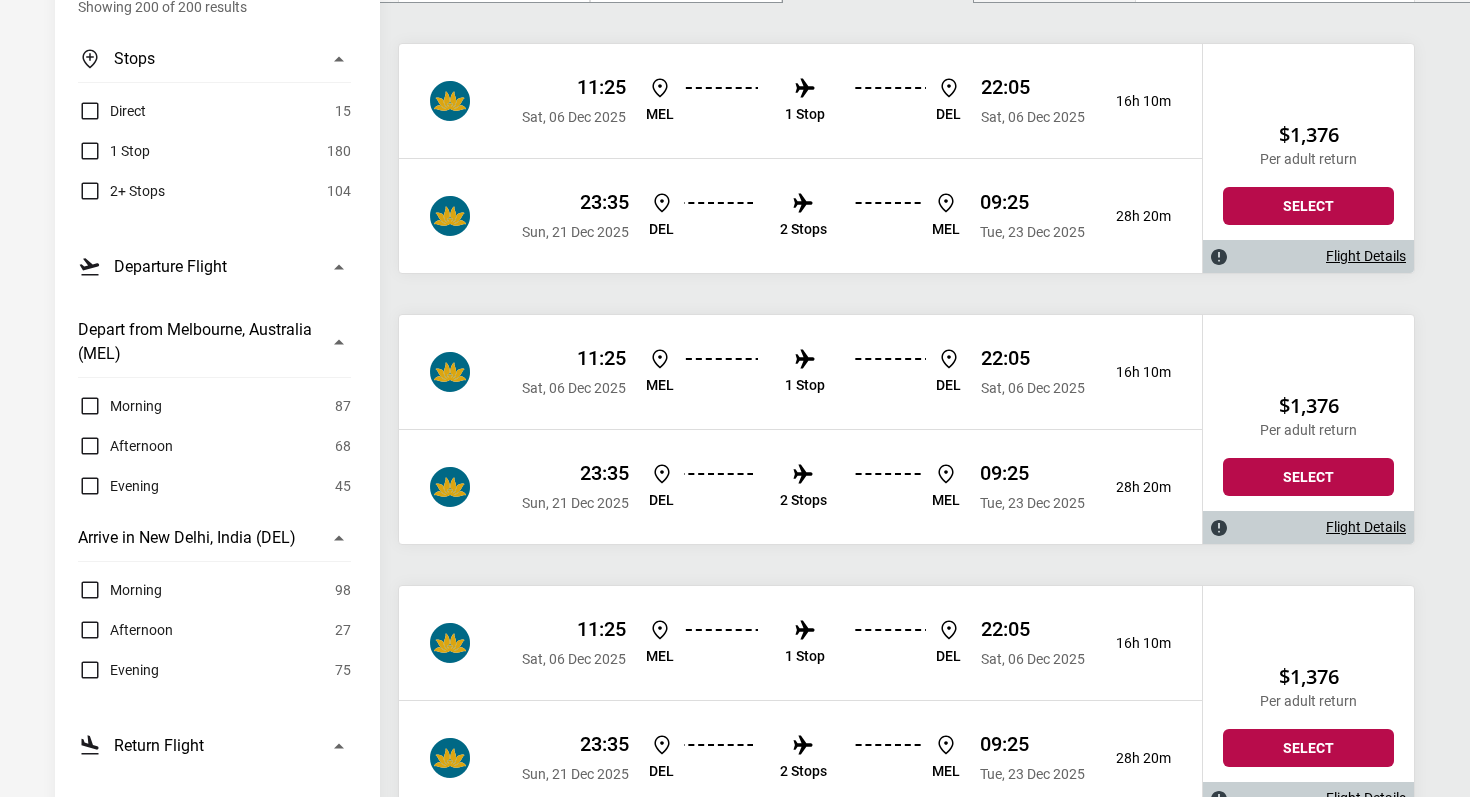 scroll, scrollTop: 332, scrollLeft: 0, axis: vertical 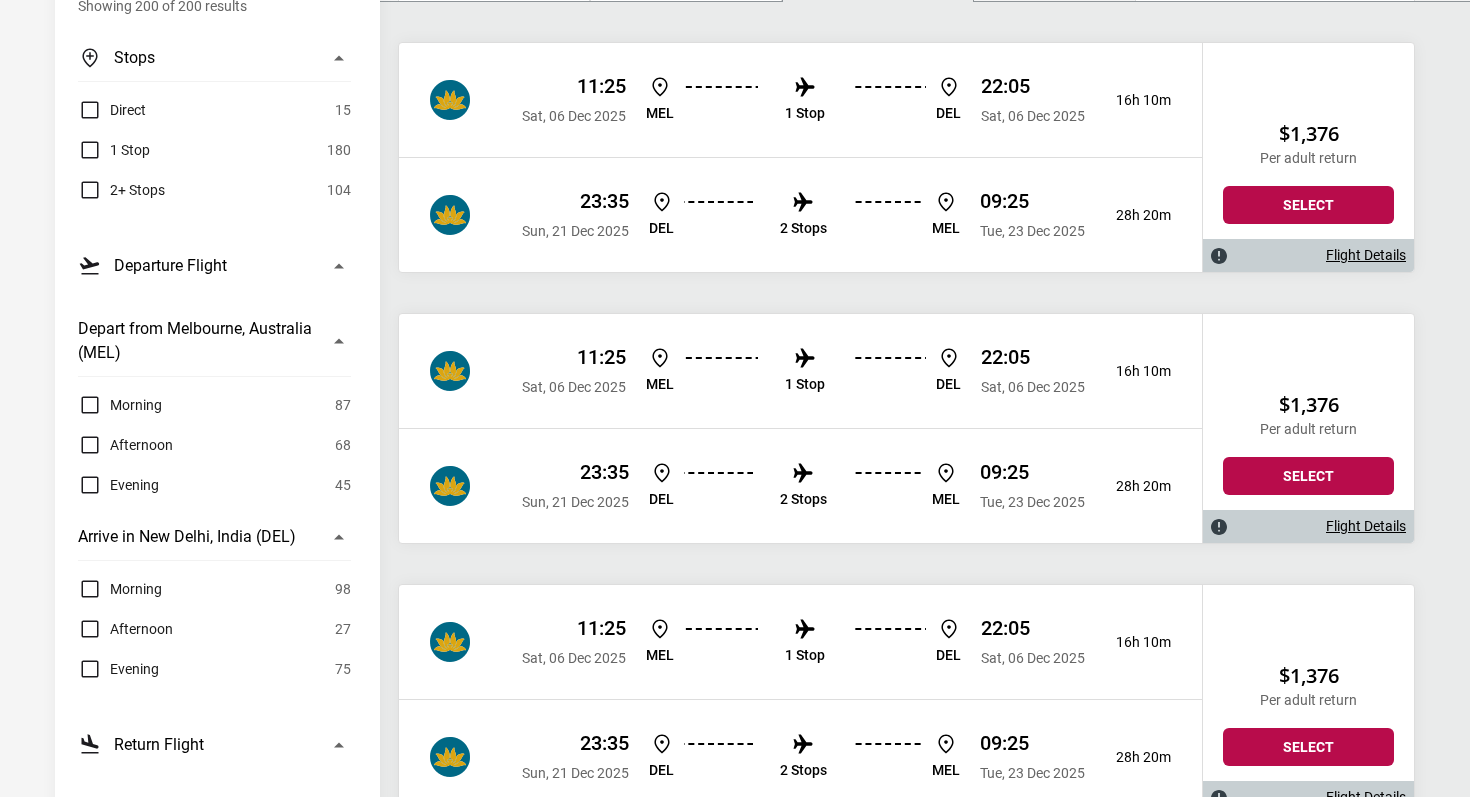 click on "MEL     1 Stop     DEL" at bounding box center [803, 100] 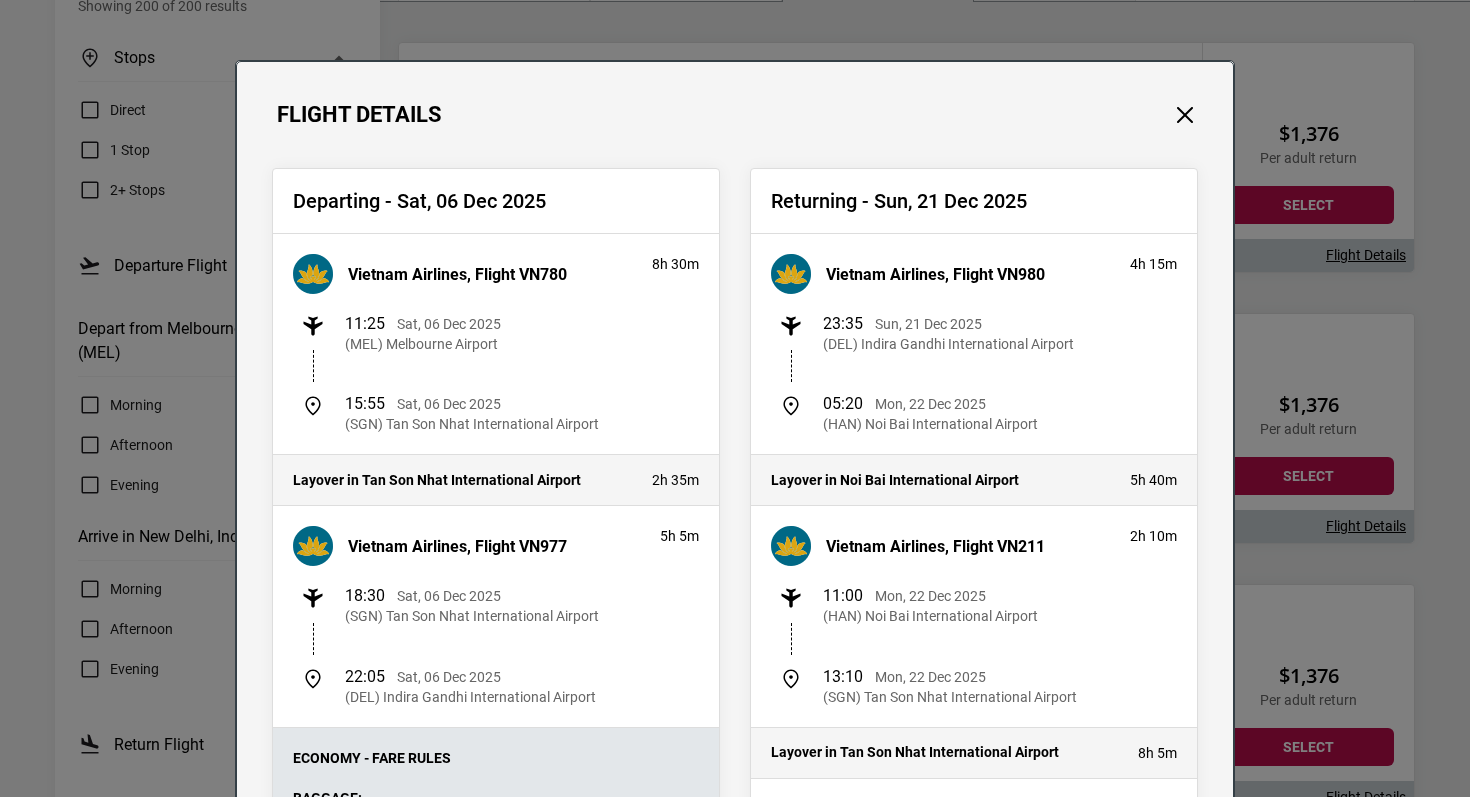 click on "Flight Details" at bounding box center (735, 95) 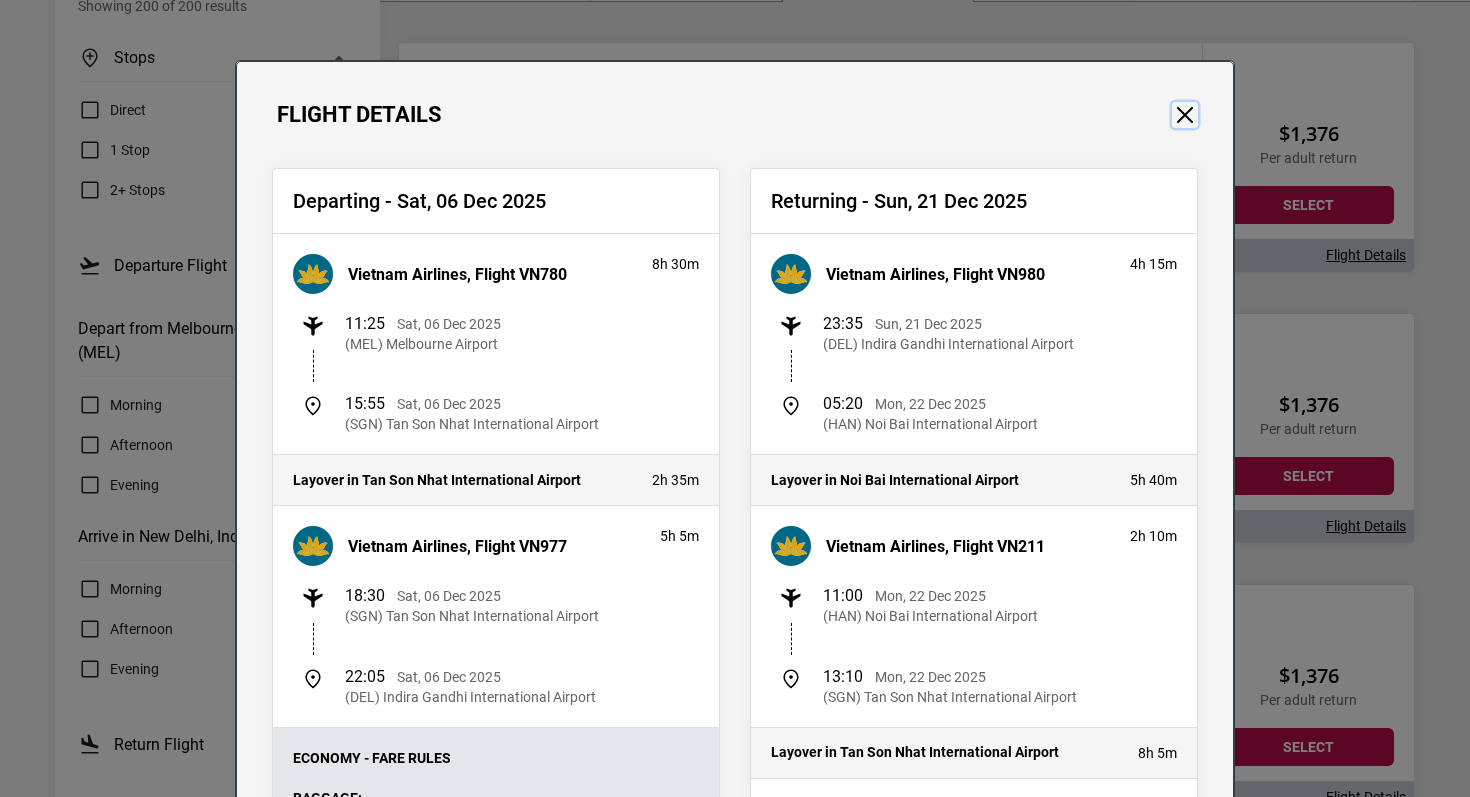 click at bounding box center (1185, 115) 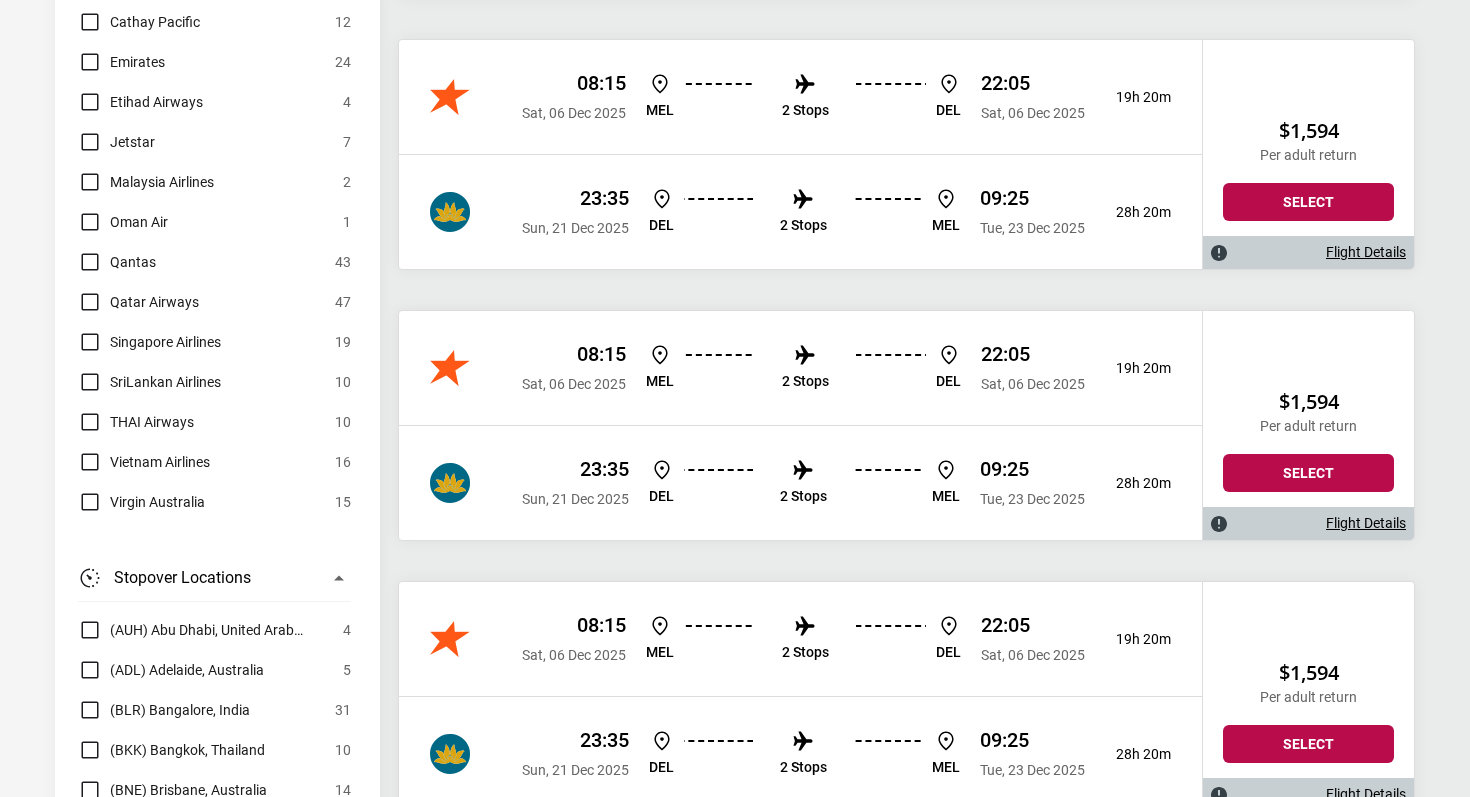 scroll, scrollTop: 1490, scrollLeft: 0, axis: vertical 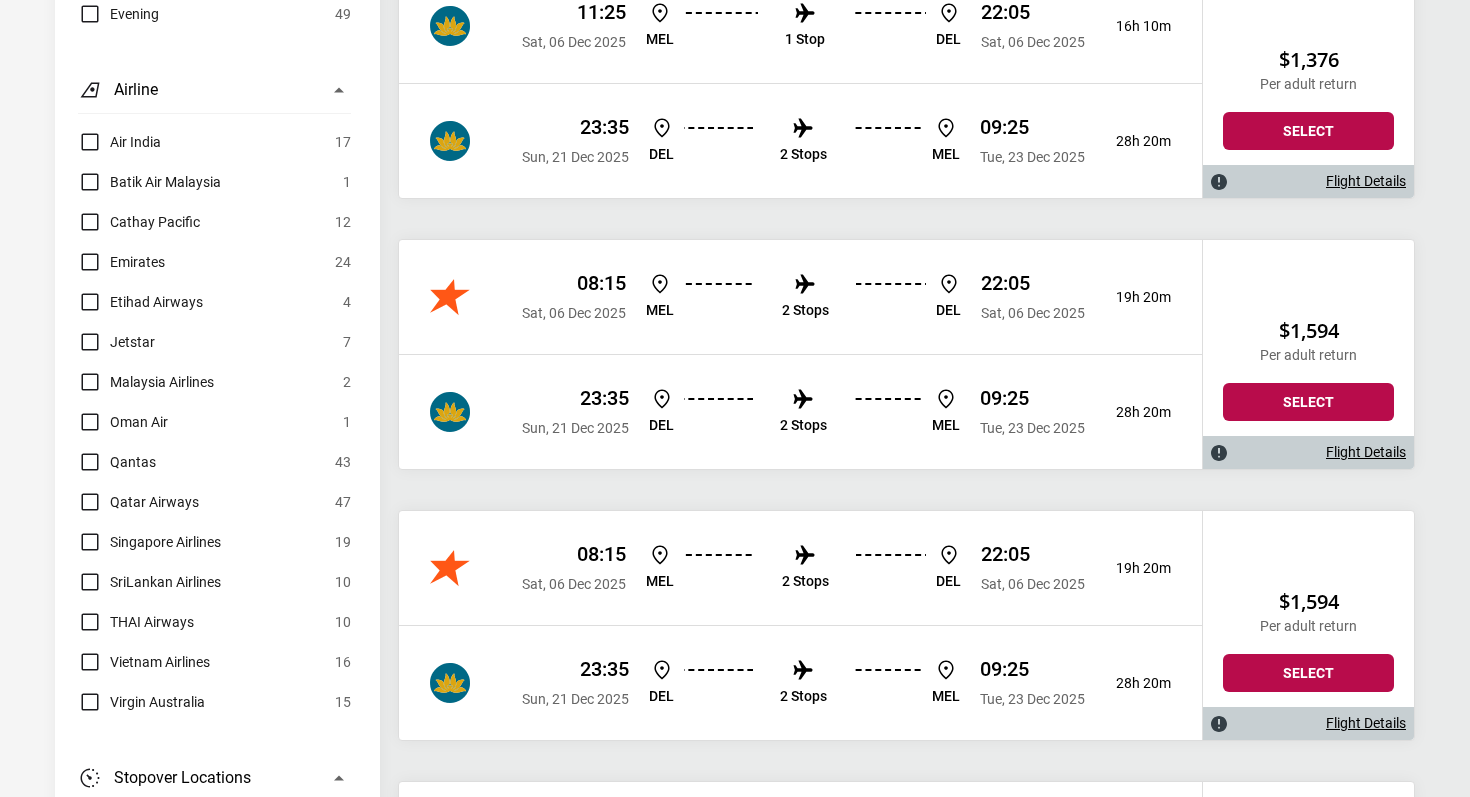 click on "Qatar Airways" at bounding box center [154, 502] 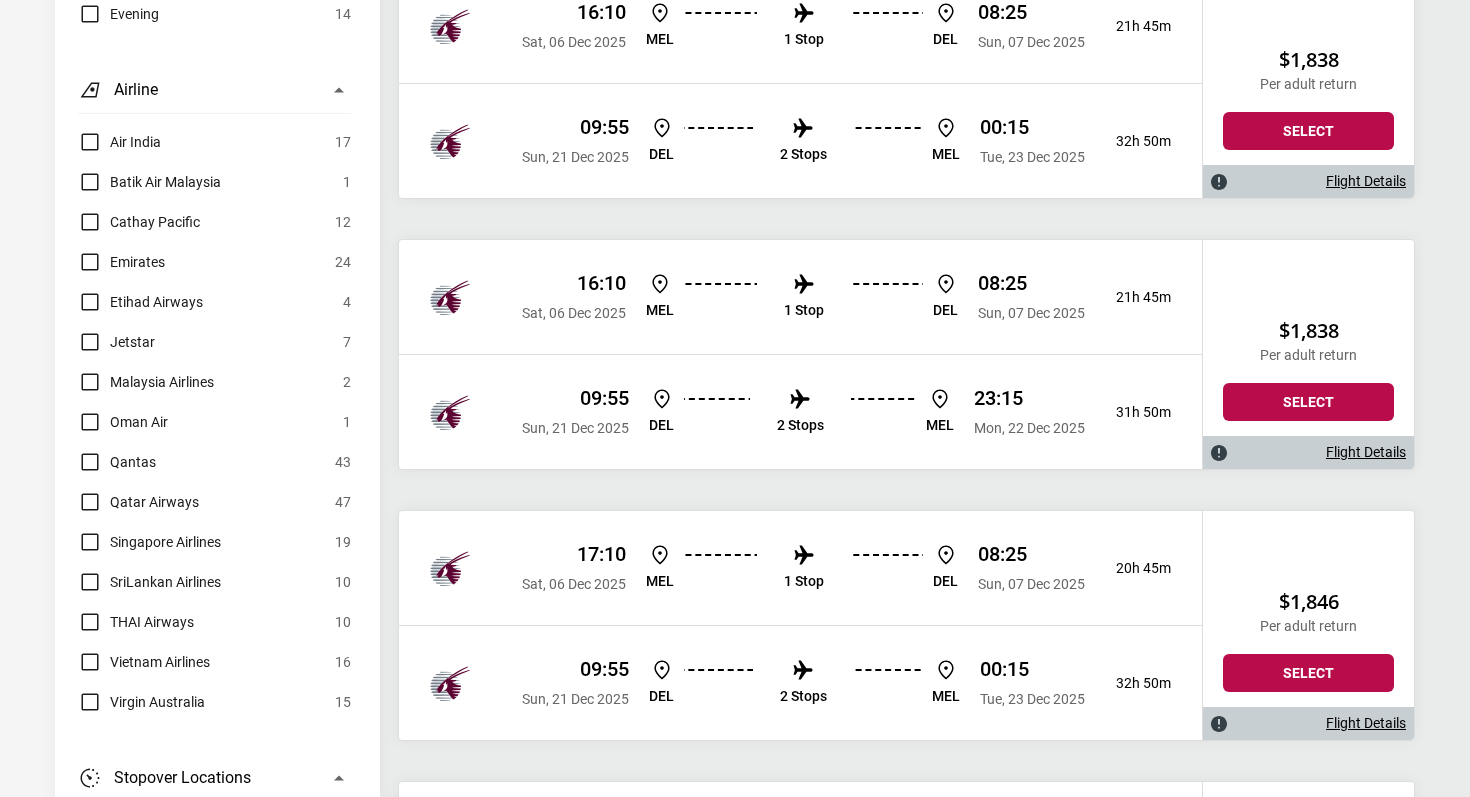 click on "Qatar Airways" at bounding box center (154, 502) 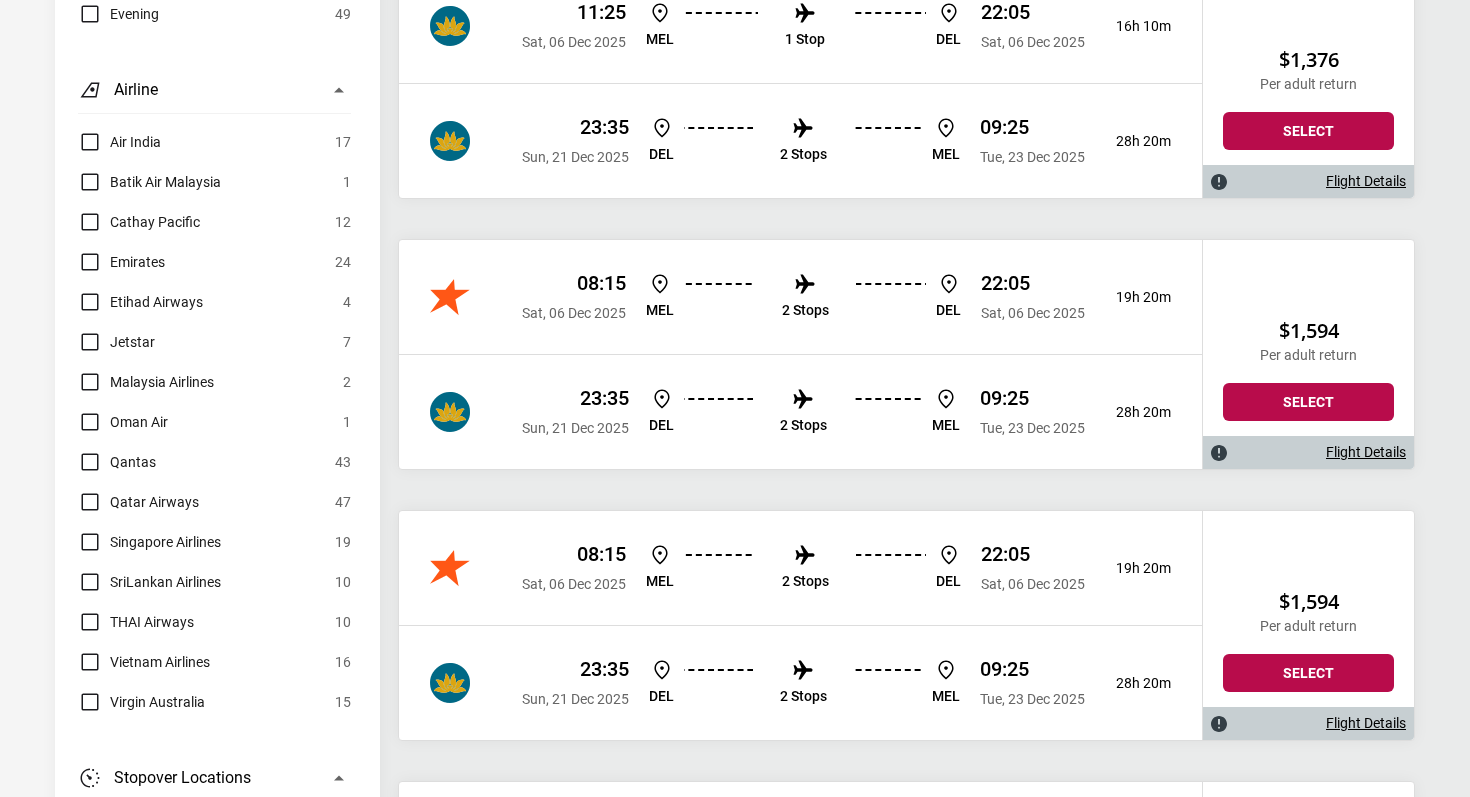 click on "Qantas" at bounding box center (133, 462) 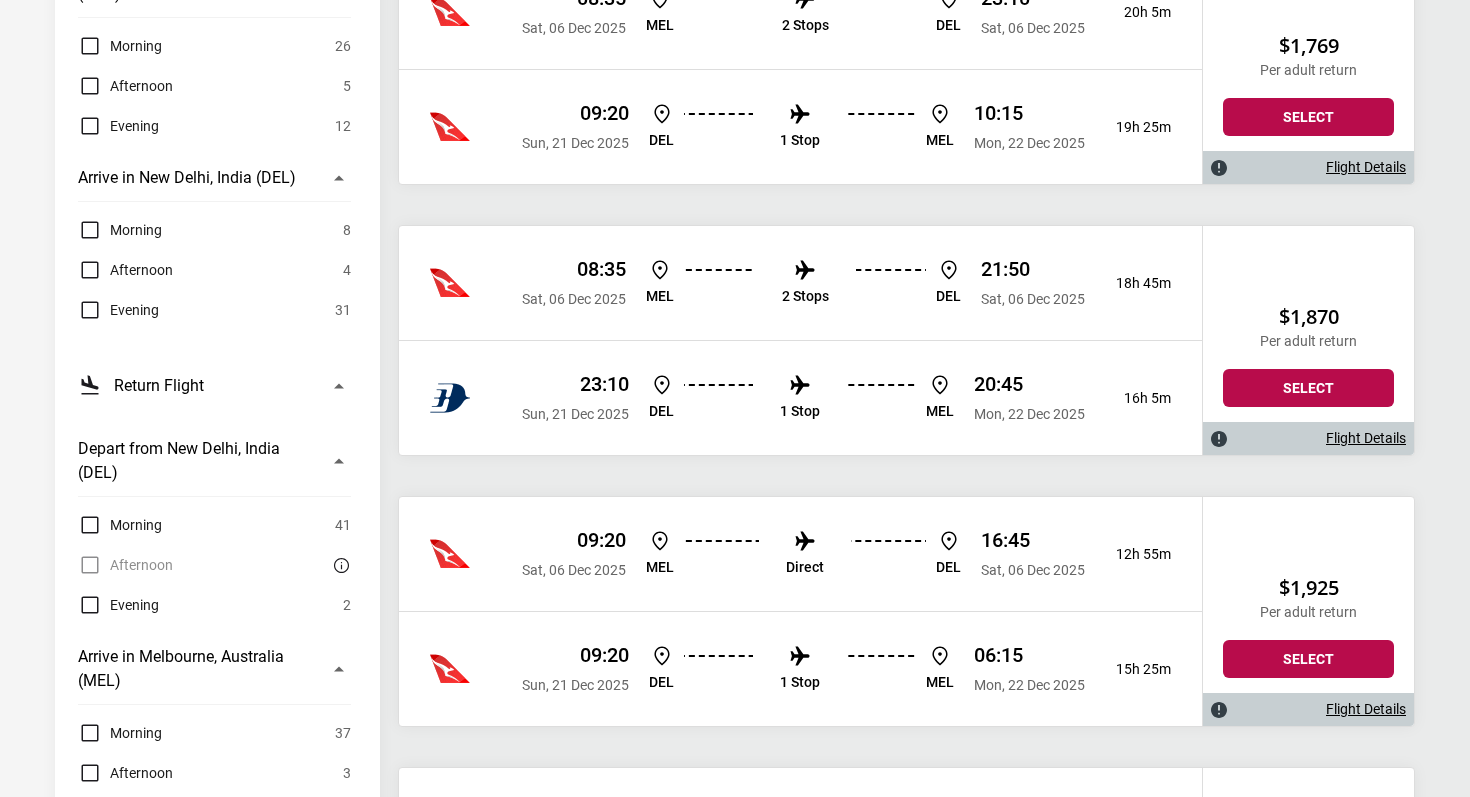 scroll, scrollTop: 1000, scrollLeft: 0, axis: vertical 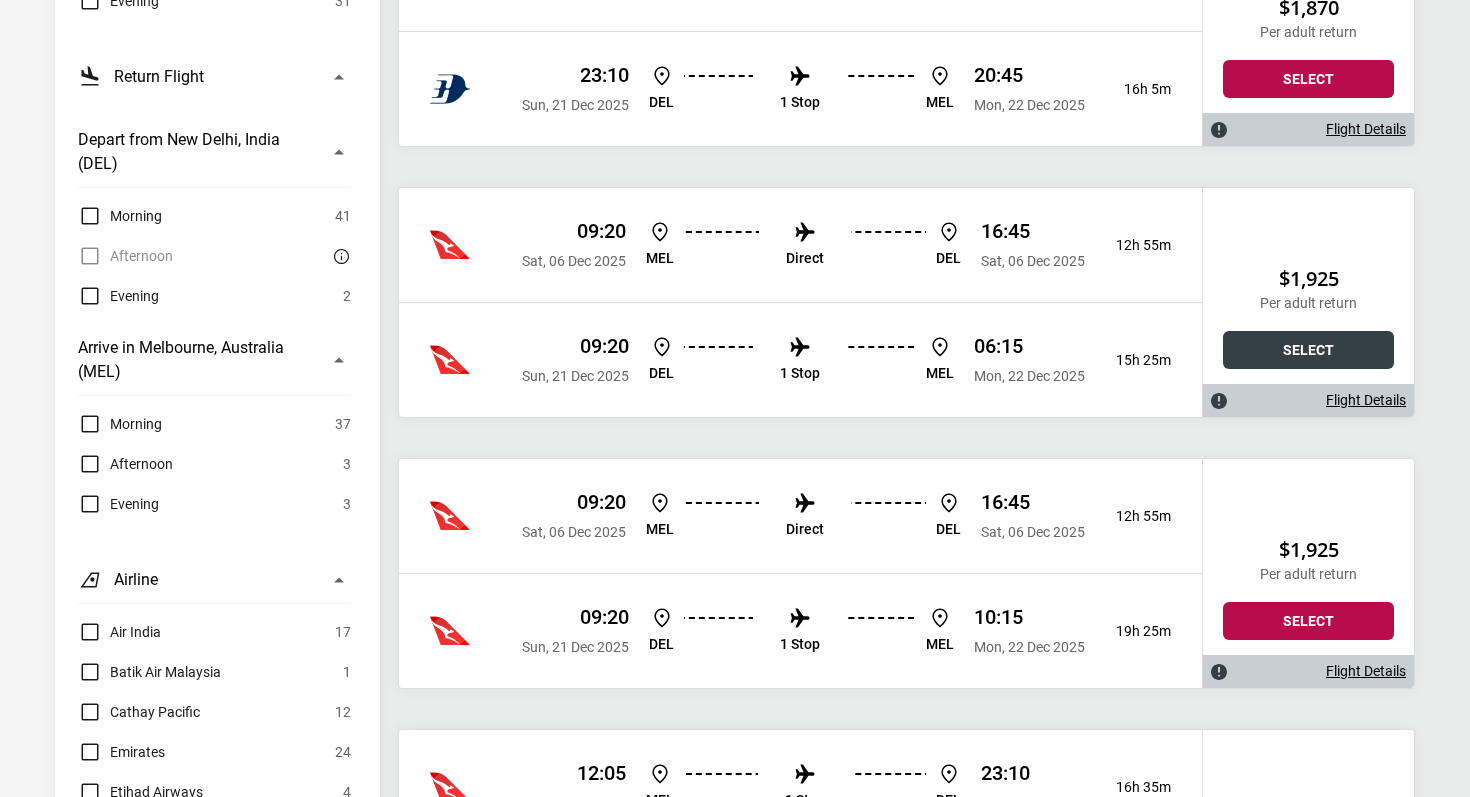 click on "Select" at bounding box center [1308, 350] 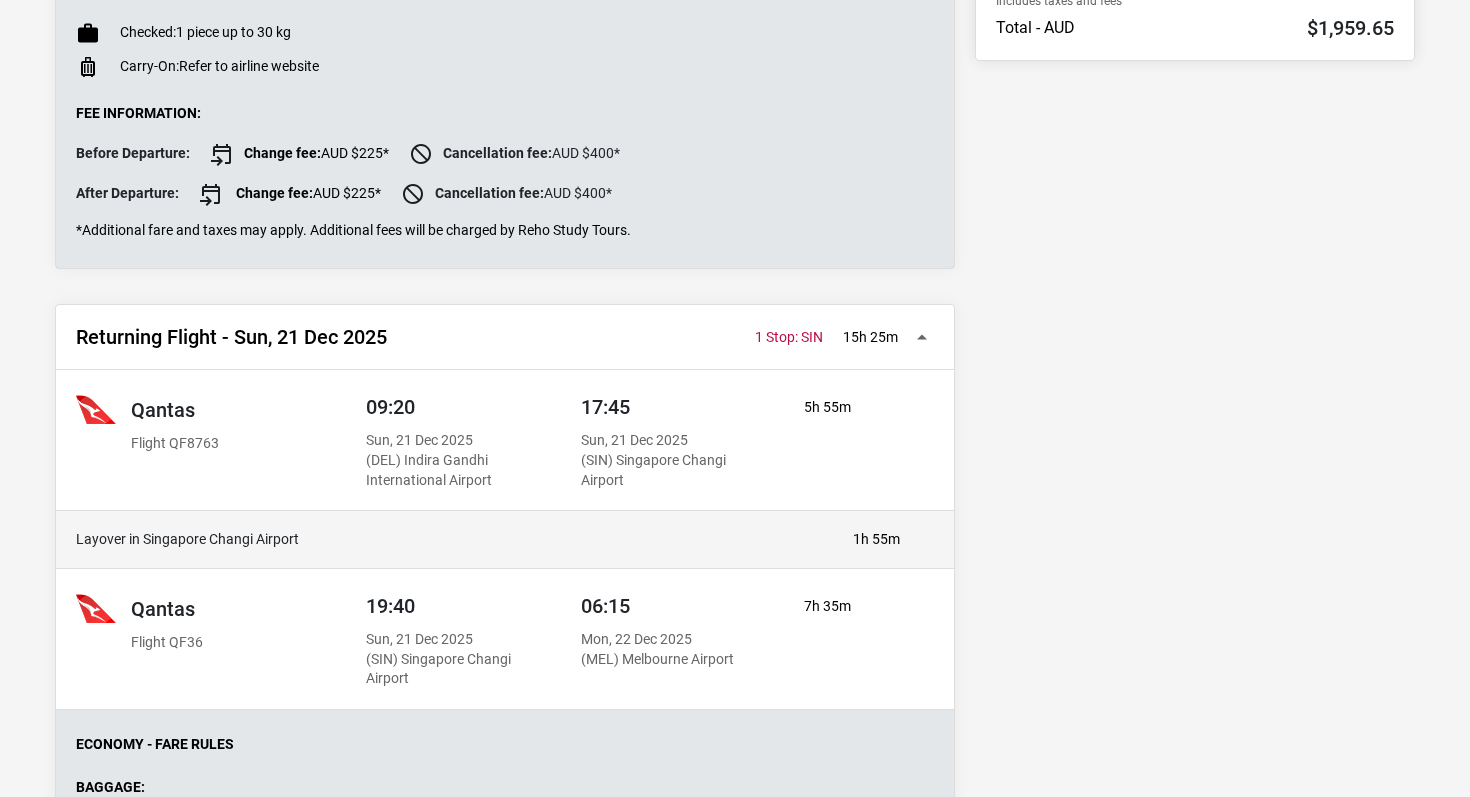 scroll, scrollTop: 1126, scrollLeft: 0, axis: vertical 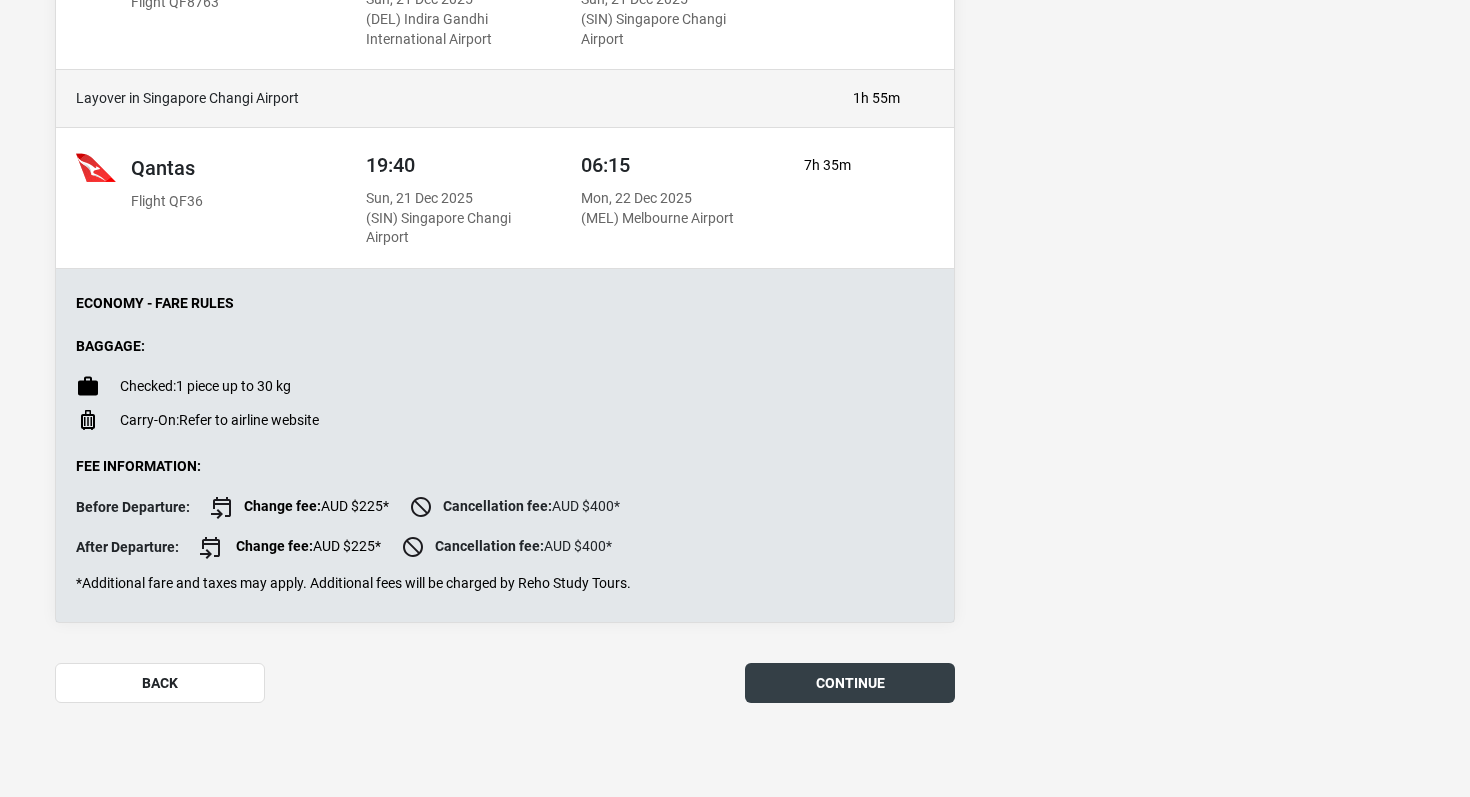 click on "continue" at bounding box center [850, 683] 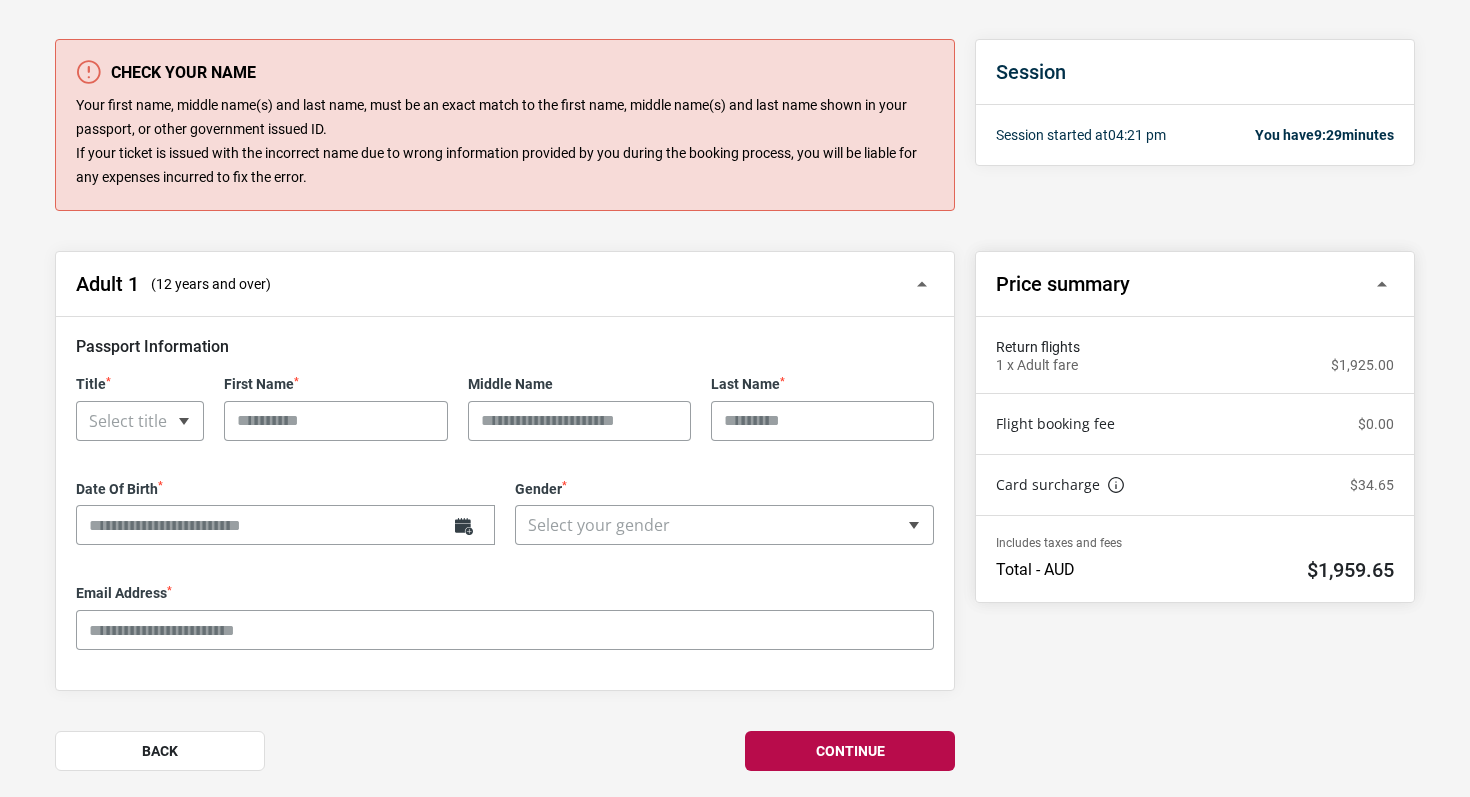 scroll, scrollTop: 255, scrollLeft: 0, axis: vertical 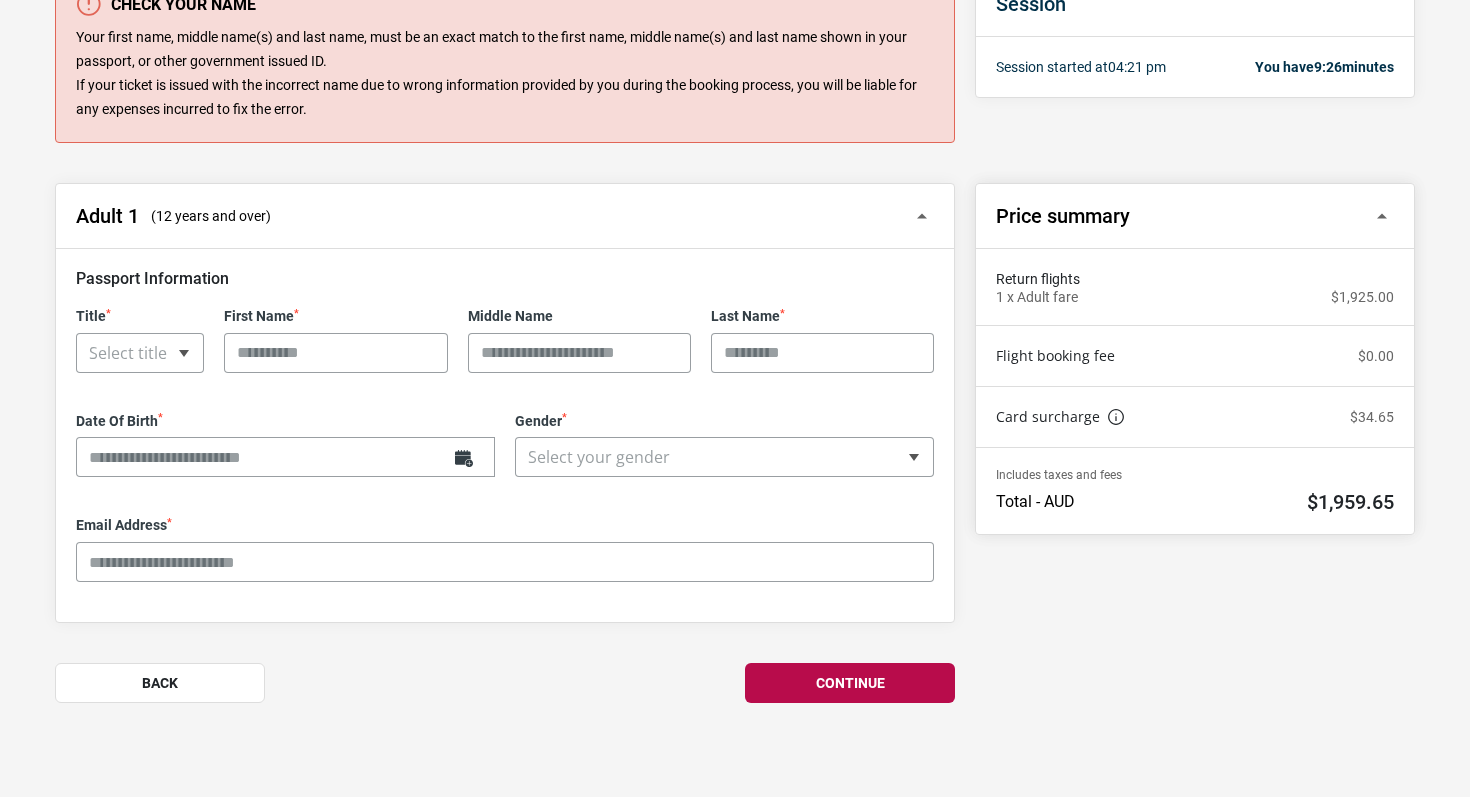 click on "Title  *   ** *** **** ** Select title" at bounding box center [140, 340] 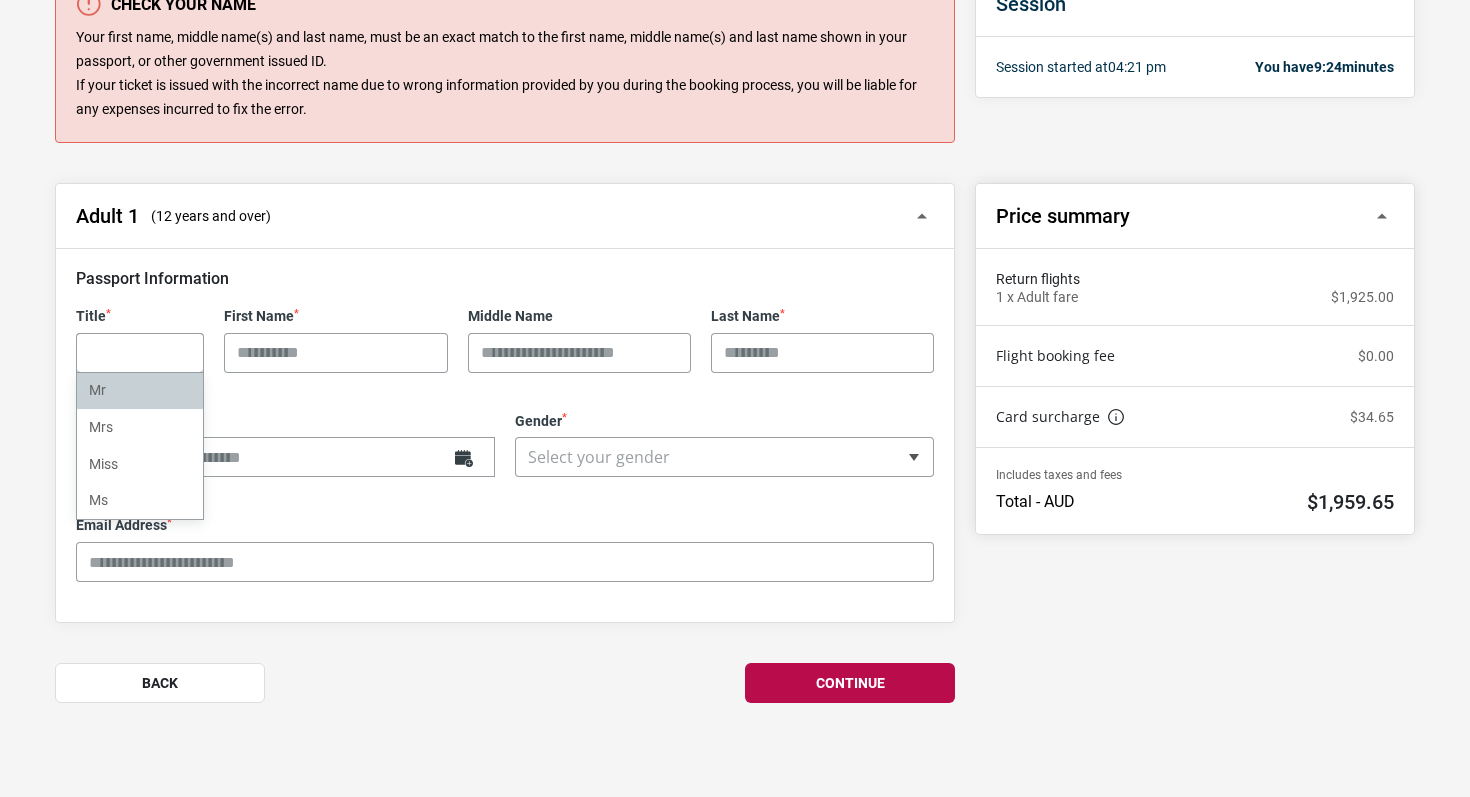 select on "**" 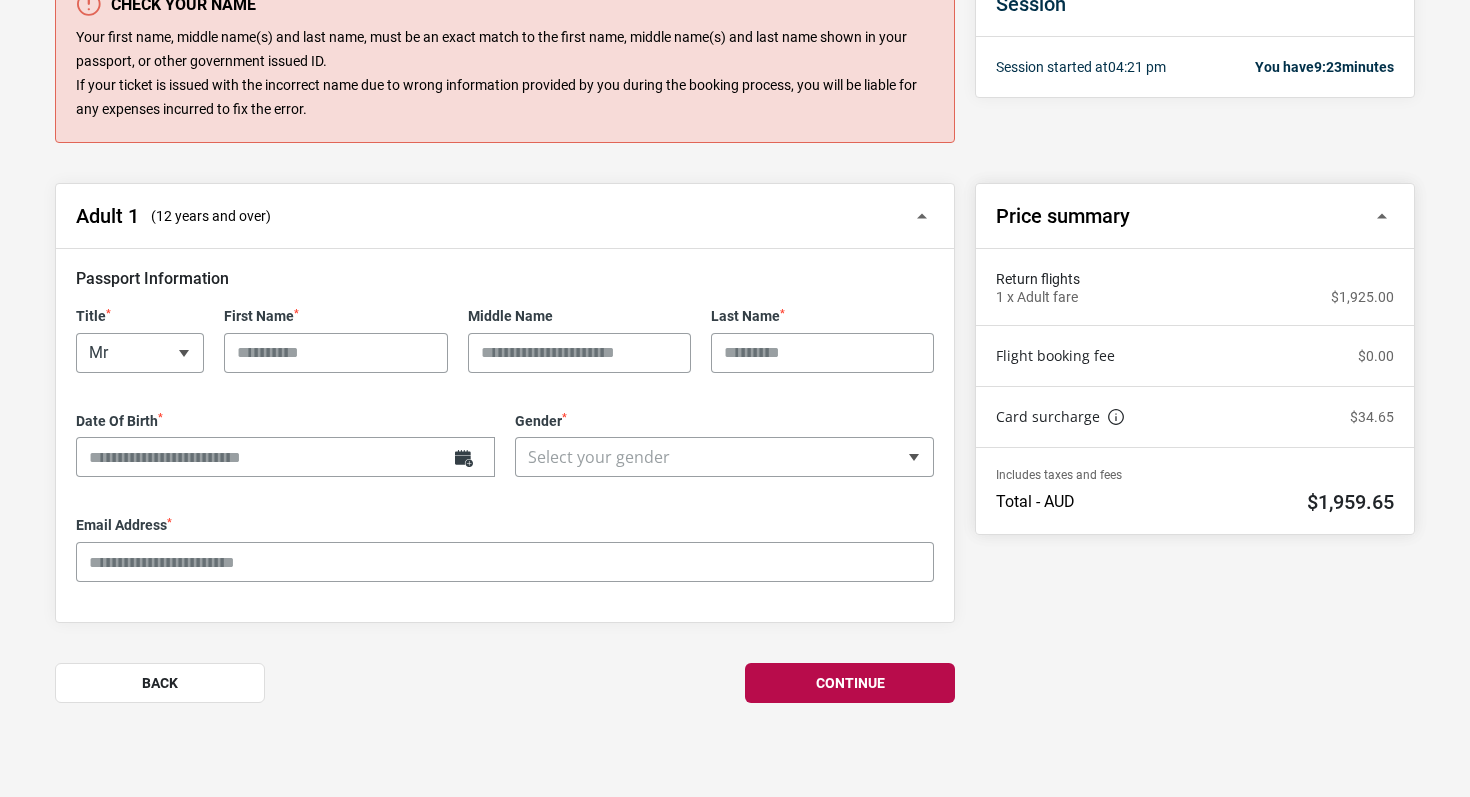 click on "First Name  *" at bounding box center (335, 353) 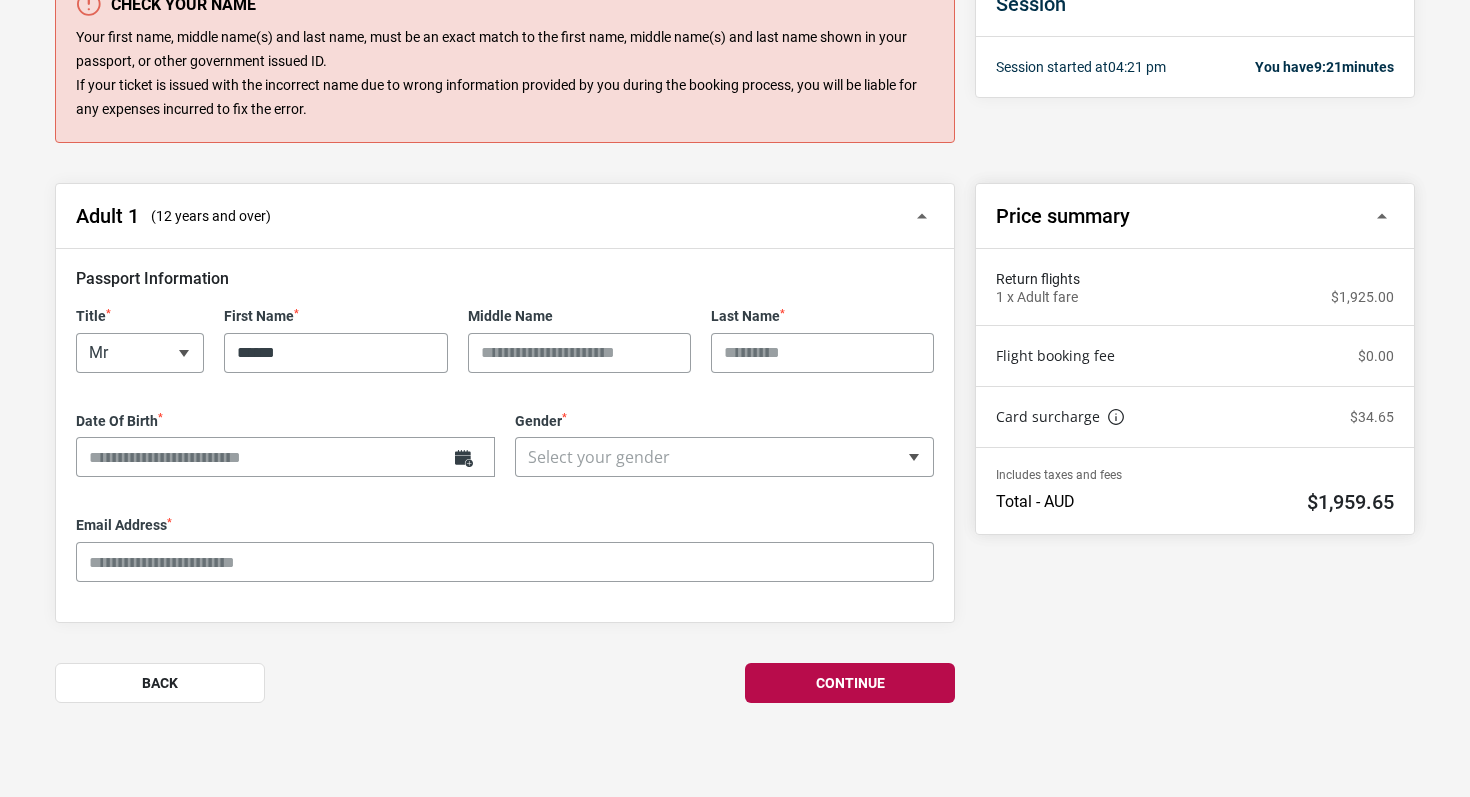 click on "Last Name  *" at bounding box center [822, 353] 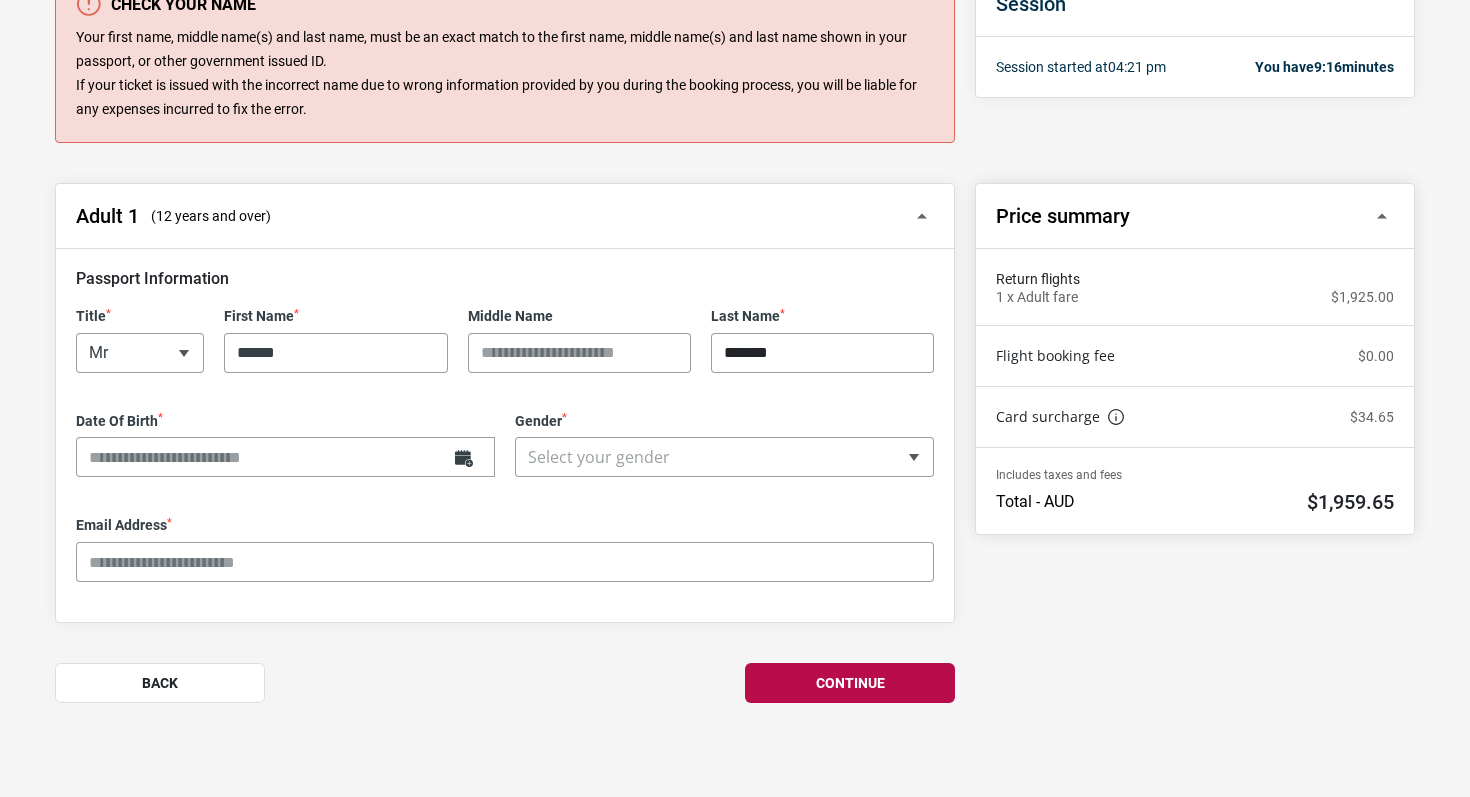 type on "*******" 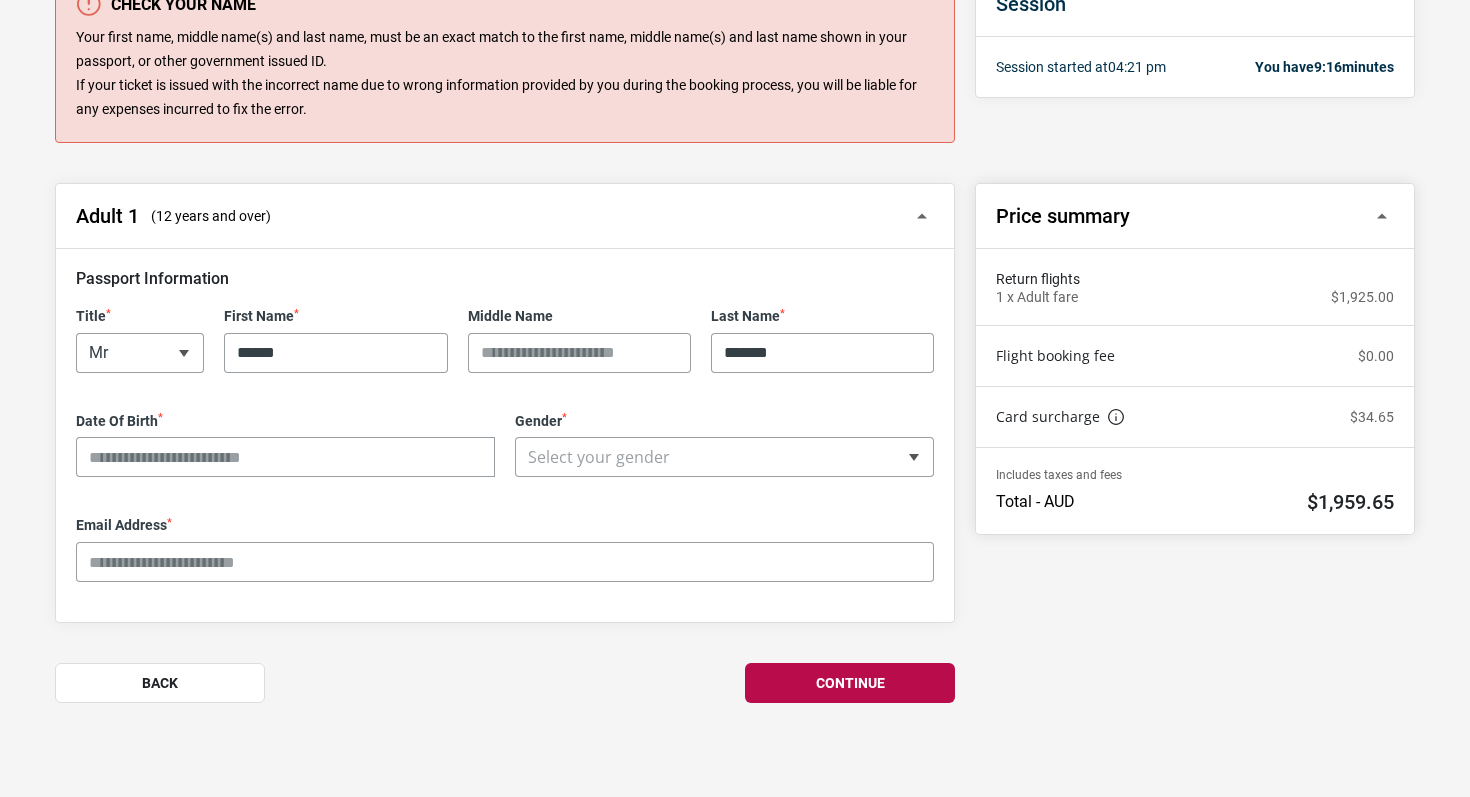 click on "Date Of Birth  *" at bounding box center (285, 457) 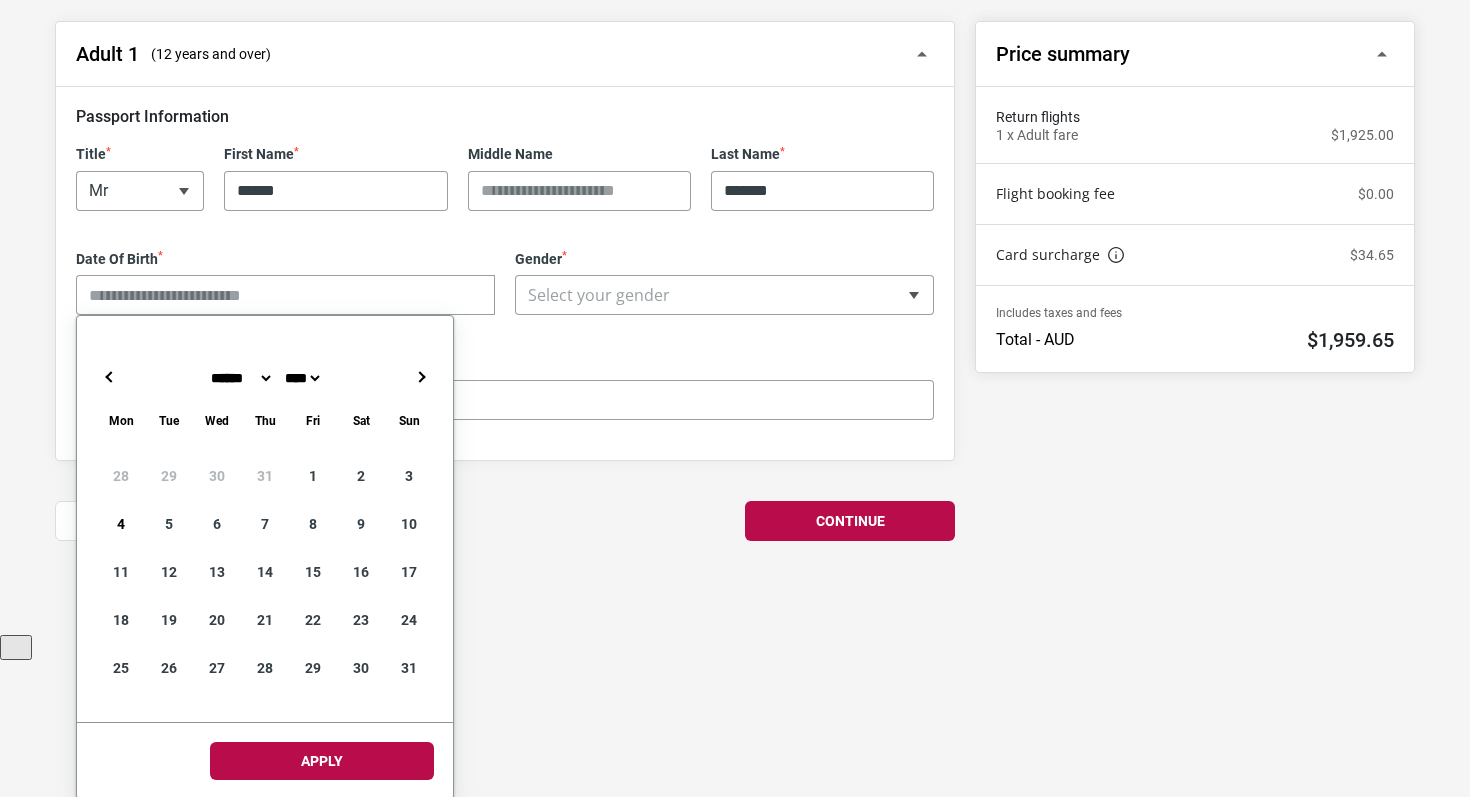 scroll, scrollTop: 420, scrollLeft: 0, axis: vertical 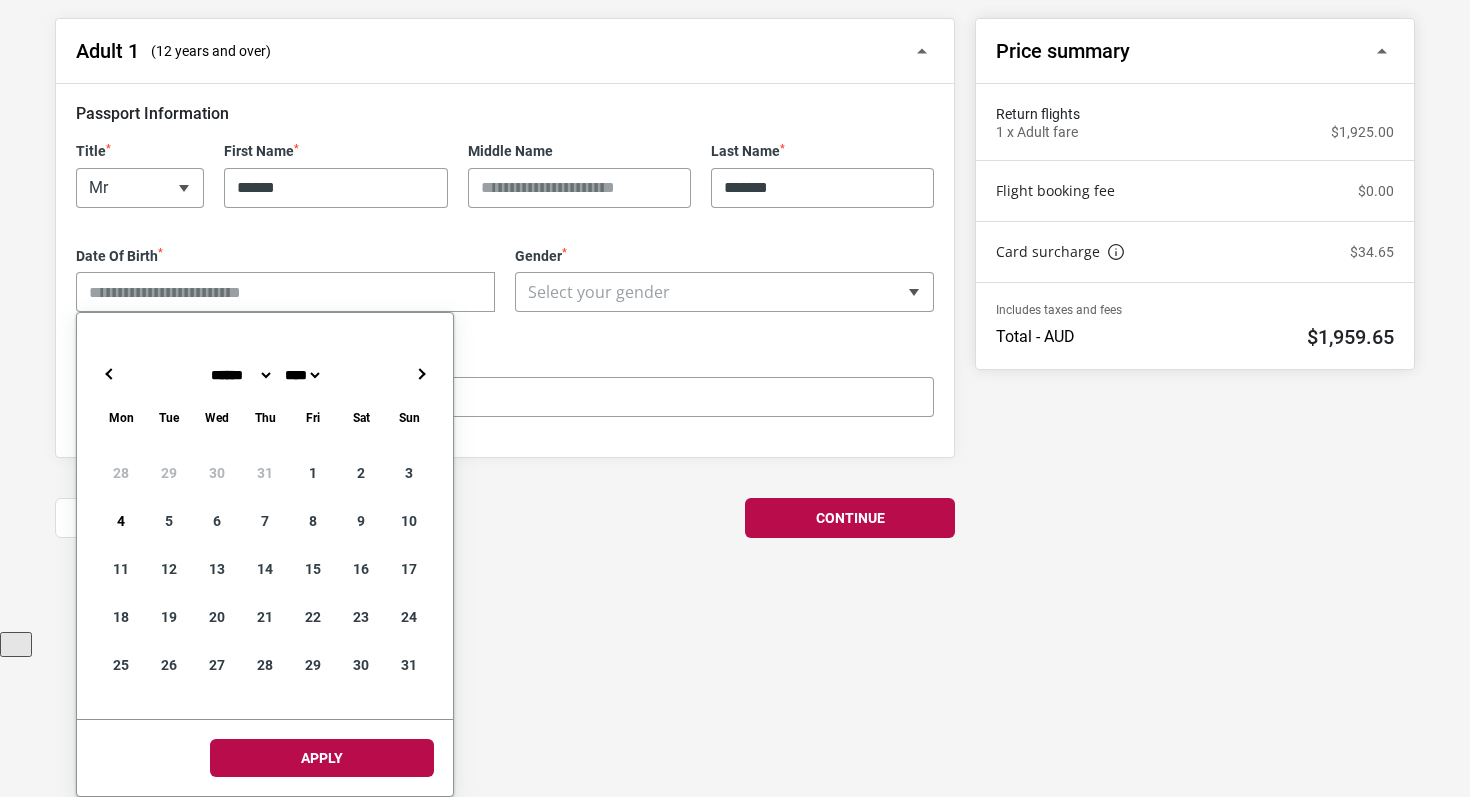 click on "******* ******** ***** ***** *** **** **** ****** ********* ******* ******** ******** **** **** **** **** **** **** **** **** **** **** **** **** **** **** **** **** **** **** **** **** **** **** **** **** **** **** **** **** **** **** **** **** **** **** **** **** **** **** **** **** **** **** **** **** **** **** **** **** **** **** **** **** **** **** **** **** **** **** **** **** **** **** **** **** **** **** **** **** **** **** **** **** **** **** **** **** **** **** **** **** **** **** **** **** **** **** **** **** **** **** **** **** **** **** **** **** **** **** **** **** **** **** **** **** **** **** **** **** **** **** **** **** **** **** **** **** **** **** **** **** **** **** **** **** **** **** ← → ×" at bounding box center [265, 382] 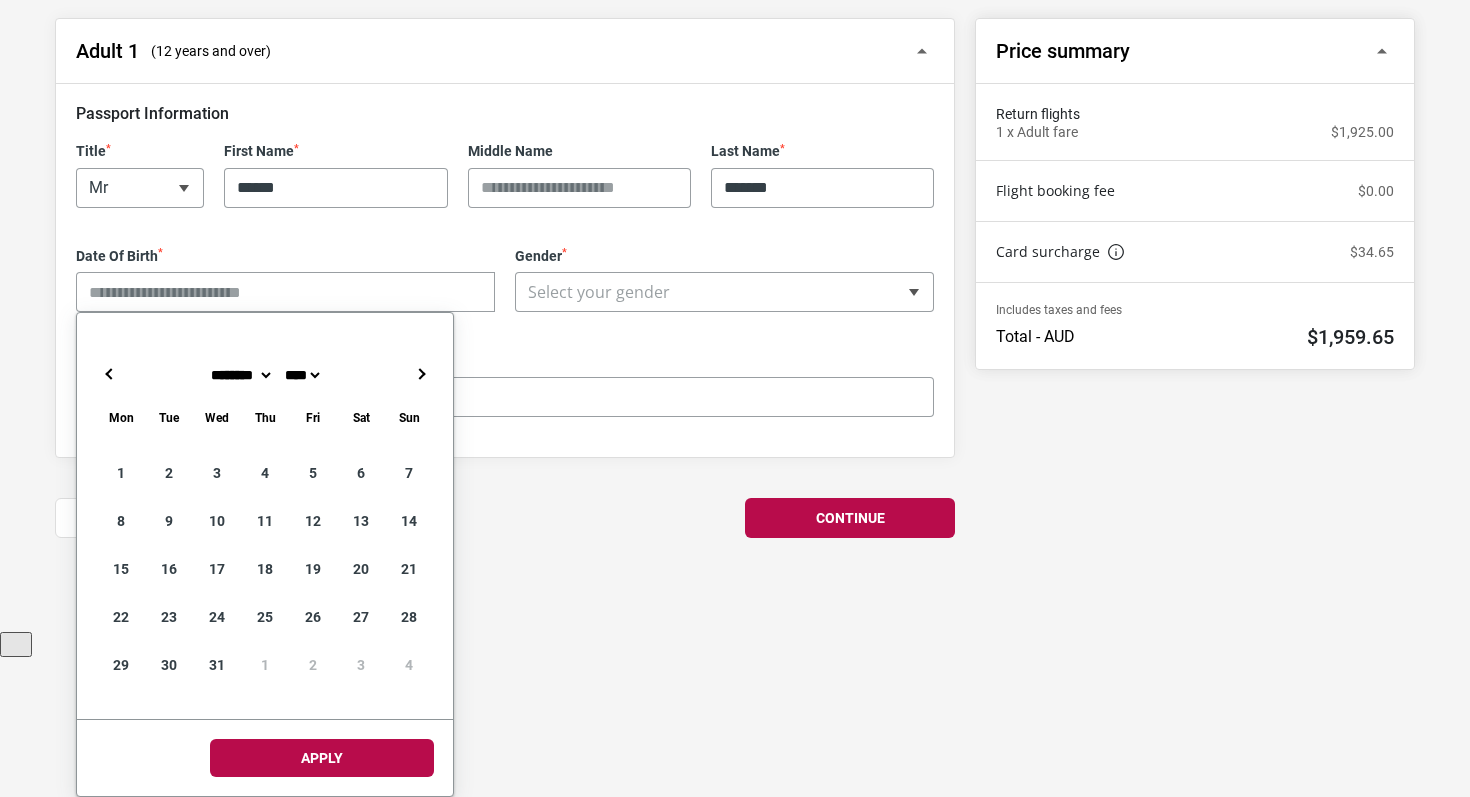 click on "******* ******** ***** ***** *** **** **** ****** ********* ******* ******** ******** **** **** **** **** **** **** **** **** **** **** **** **** **** **** **** **** **** **** **** **** **** **** **** **** **** **** **** **** **** **** **** **** **** **** **** **** **** **** **** **** **** **** **** **** **** **** **** **** **** **** **** **** **** **** **** **** **** **** **** **** **** **** **** **** **** **** **** **** **** **** **** **** **** **** **** **** **** **** **** **** **** **** **** **** **** **** **** **** **** **** **** **** **** **** **** **** **** **** **** **** **** **** **** **** **** **** **** **** **** **** **** **** **** **** **** **** **** **** **** **** **** **** **** **** **** **** ← → ×" at bounding box center [265, 382] 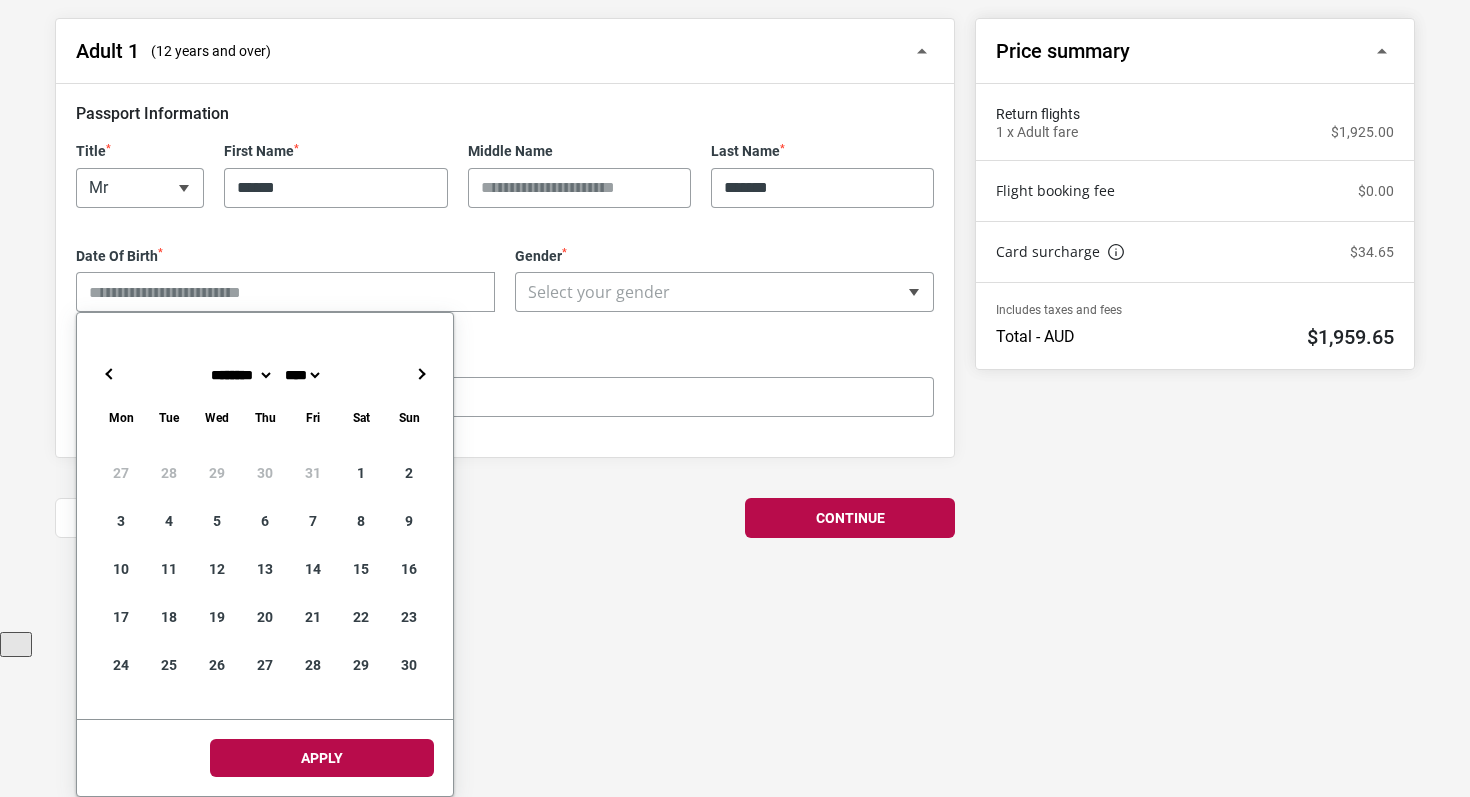scroll, scrollTop: 0, scrollLeft: 0, axis: both 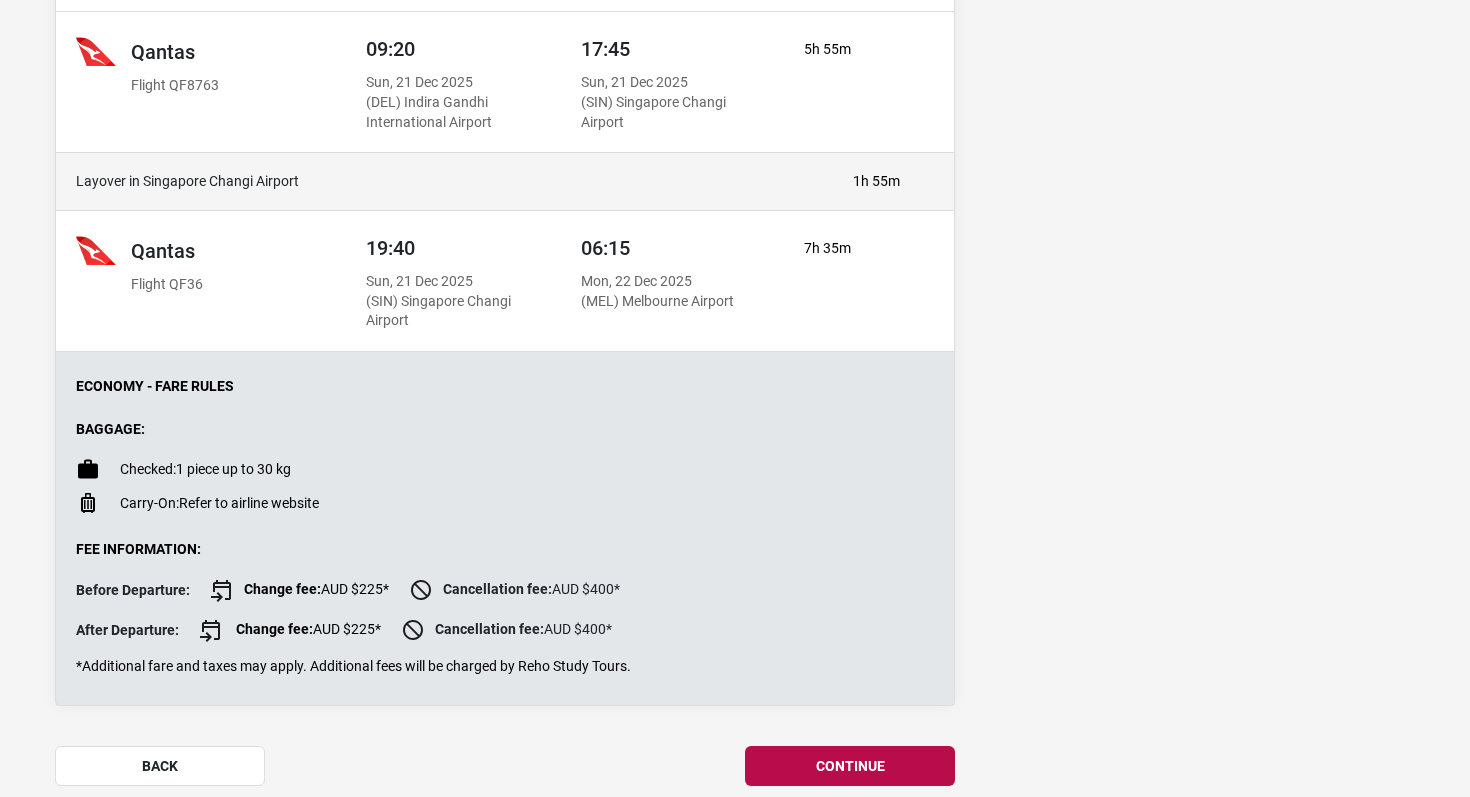 click at bounding box center (735, 399) 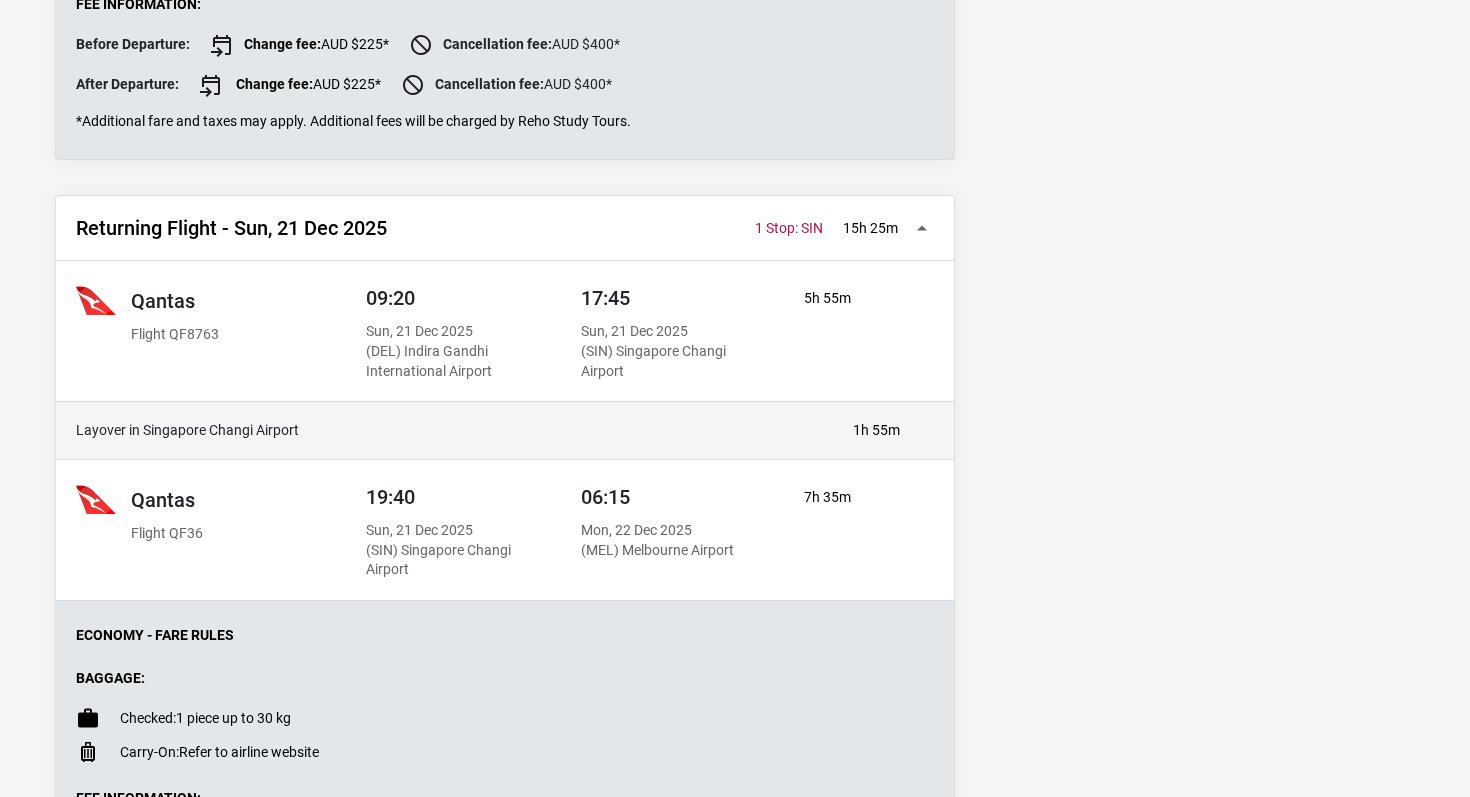 scroll, scrollTop: 796, scrollLeft: 0, axis: vertical 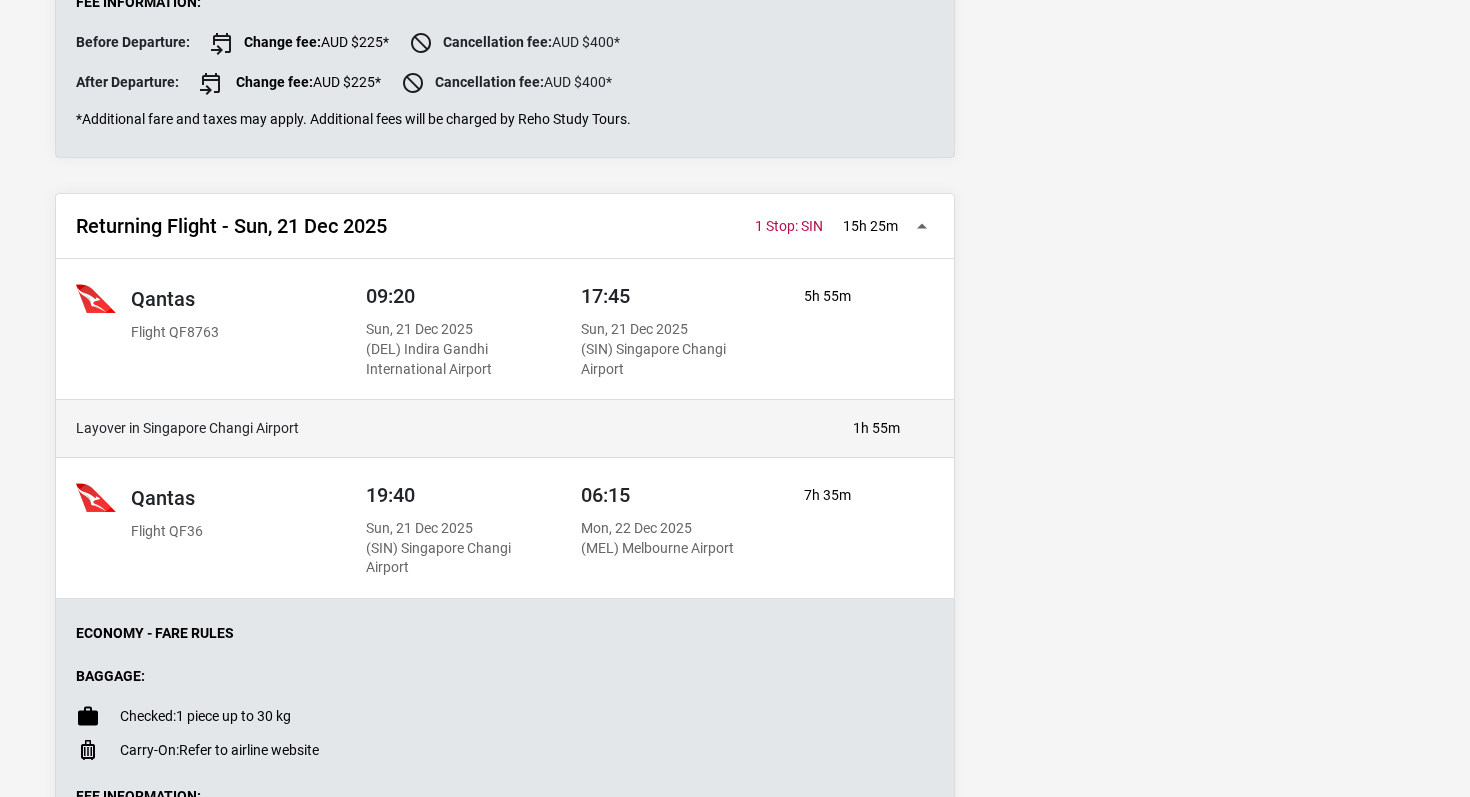 click on "Flight QF8763" at bounding box center (175, 333) 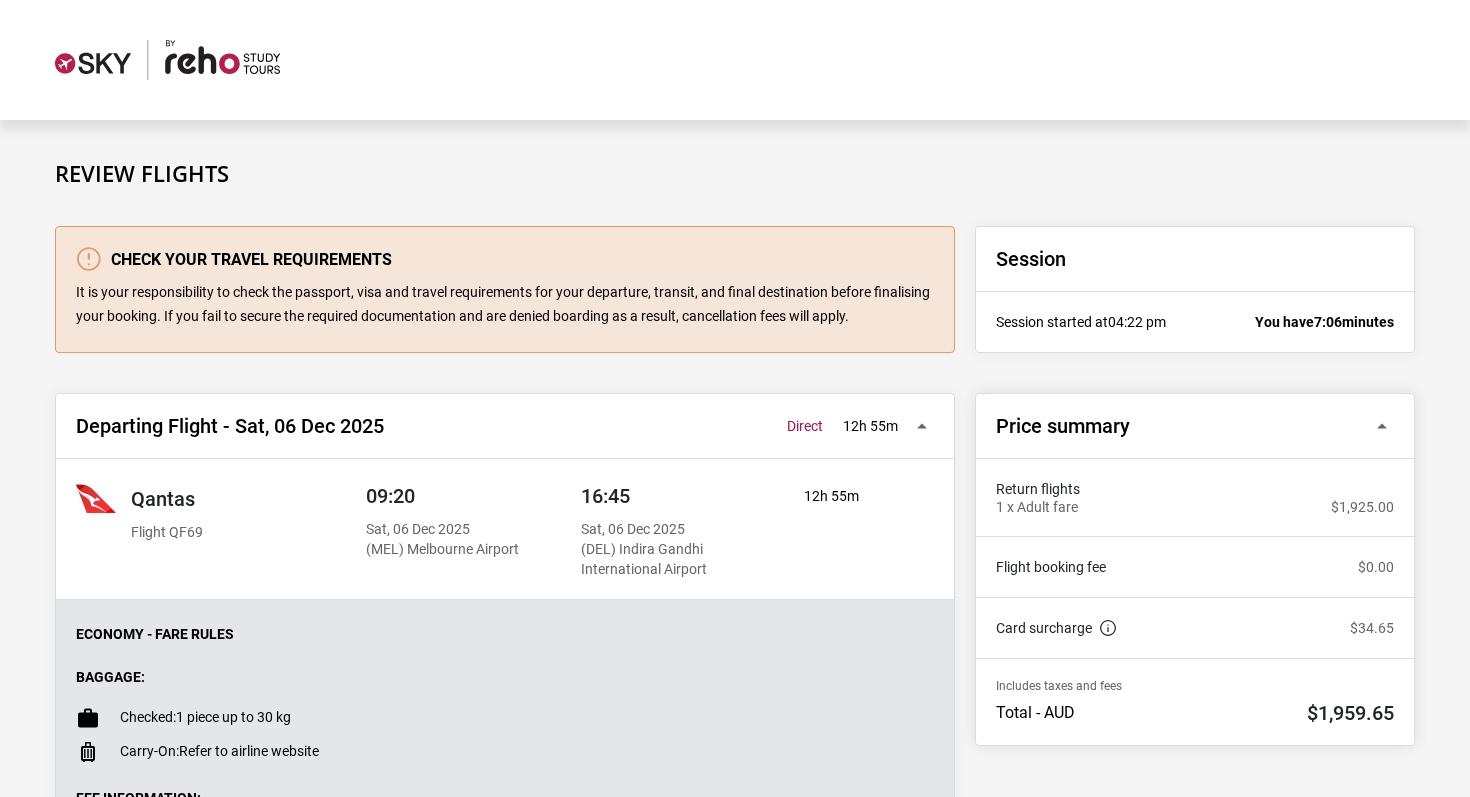scroll, scrollTop: 183, scrollLeft: 0, axis: vertical 